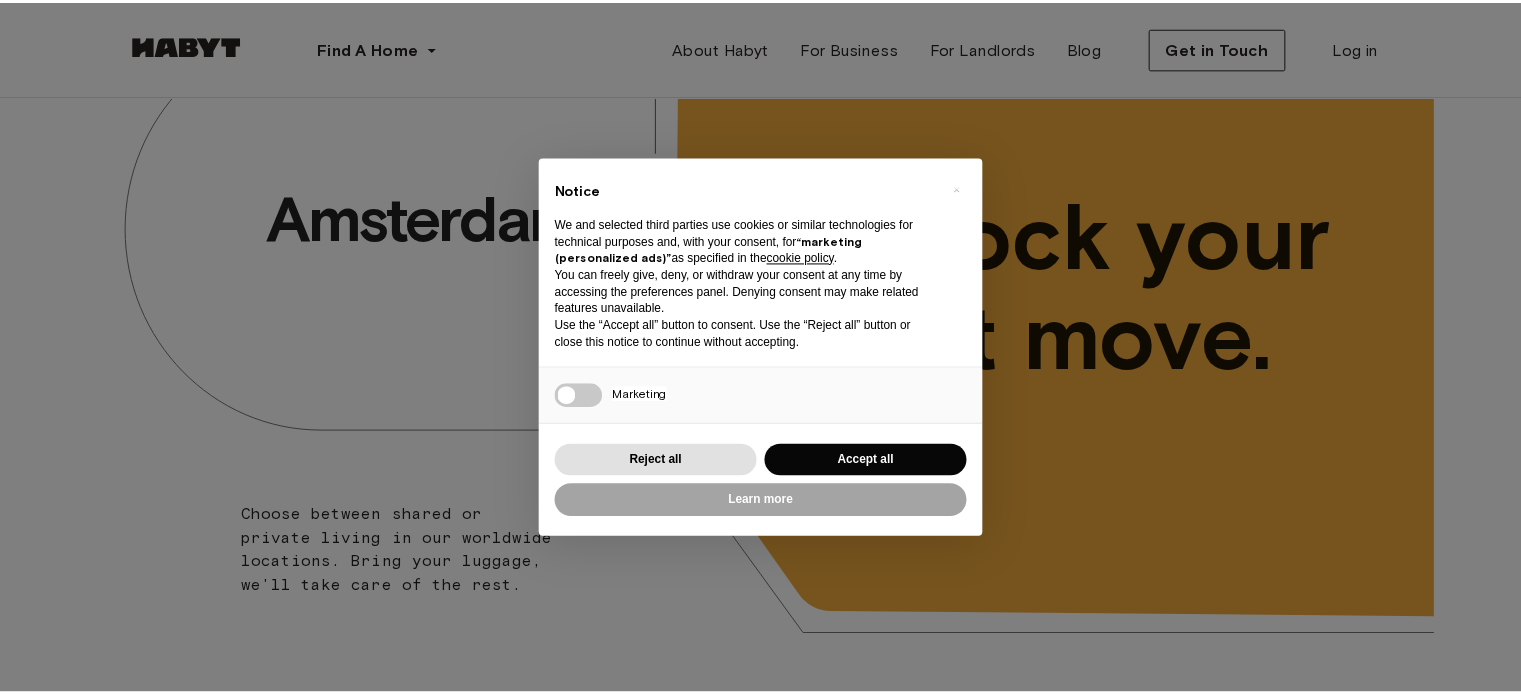 scroll, scrollTop: 100, scrollLeft: 0, axis: vertical 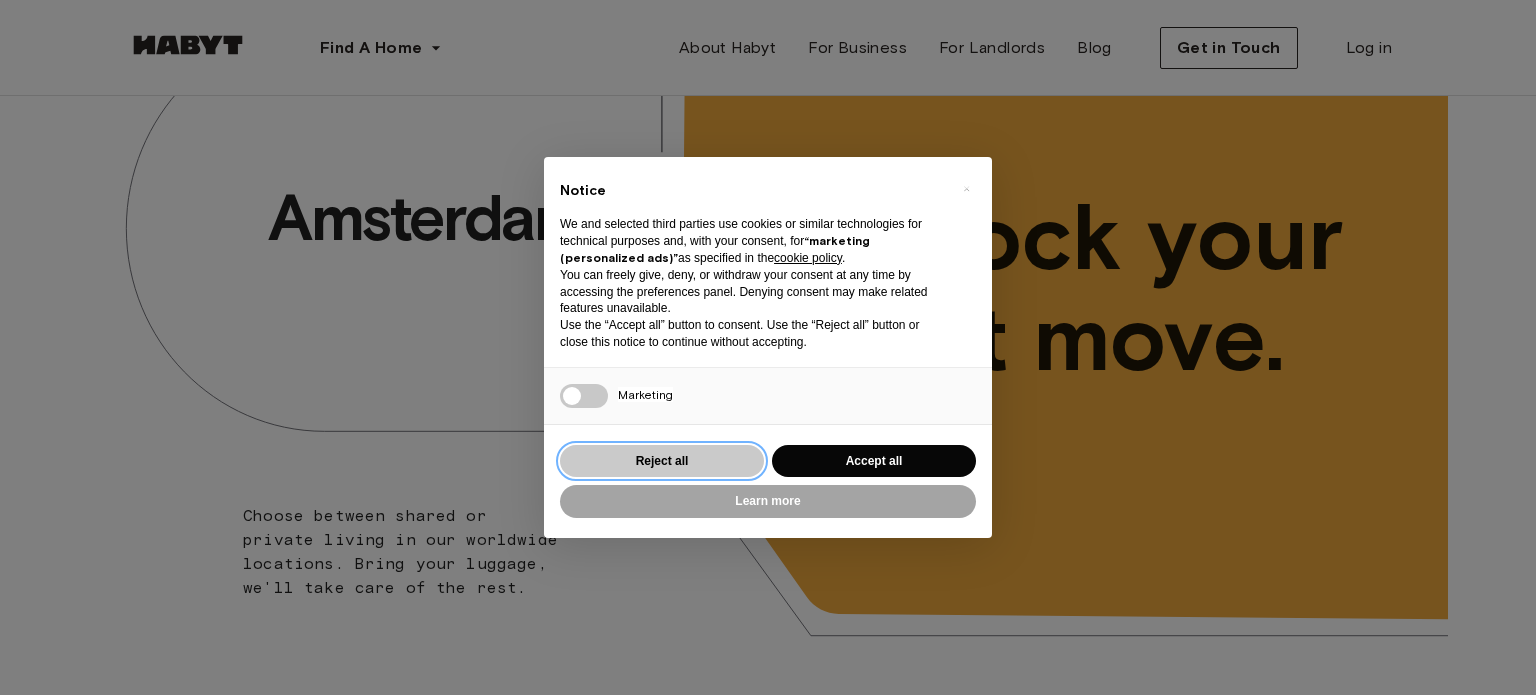 click on "Reject all" at bounding box center [662, 461] 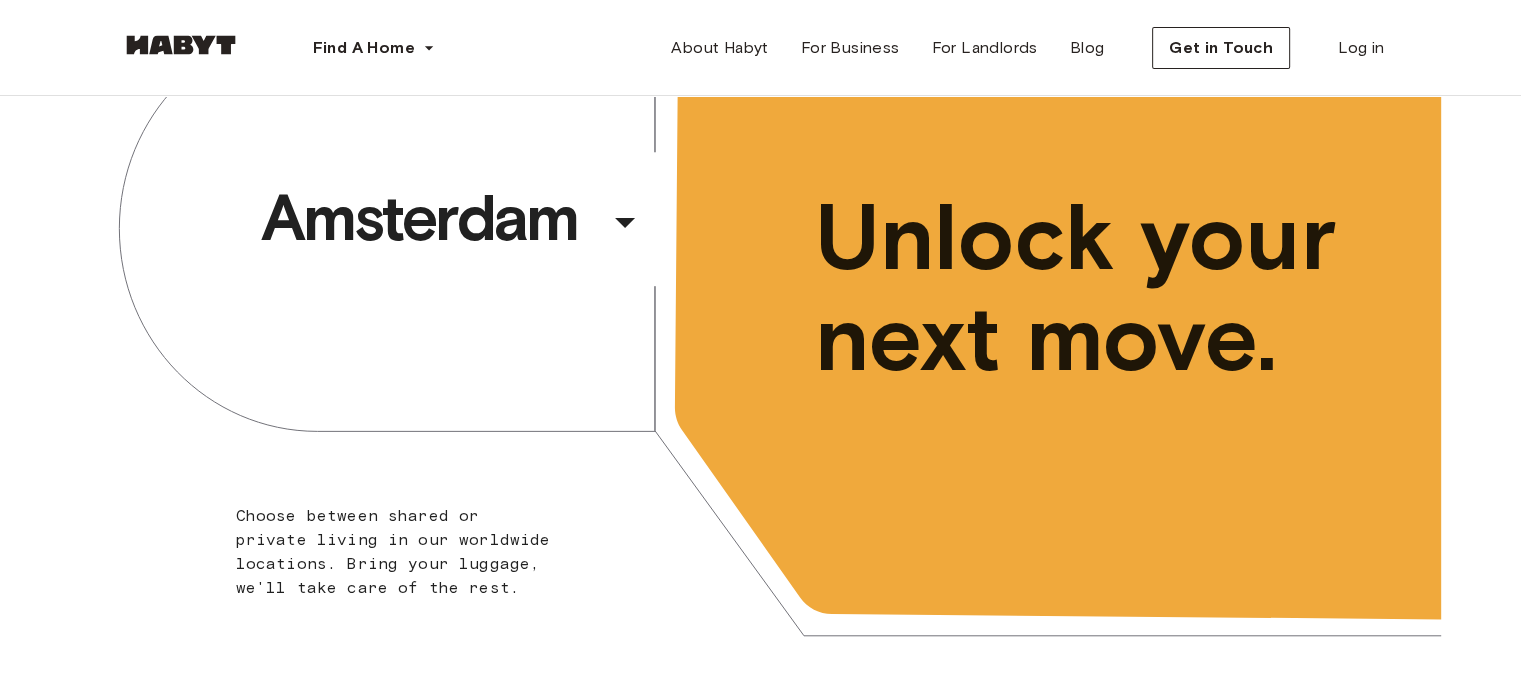 scroll, scrollTop: 0, scrollLeft: 0, axis: both 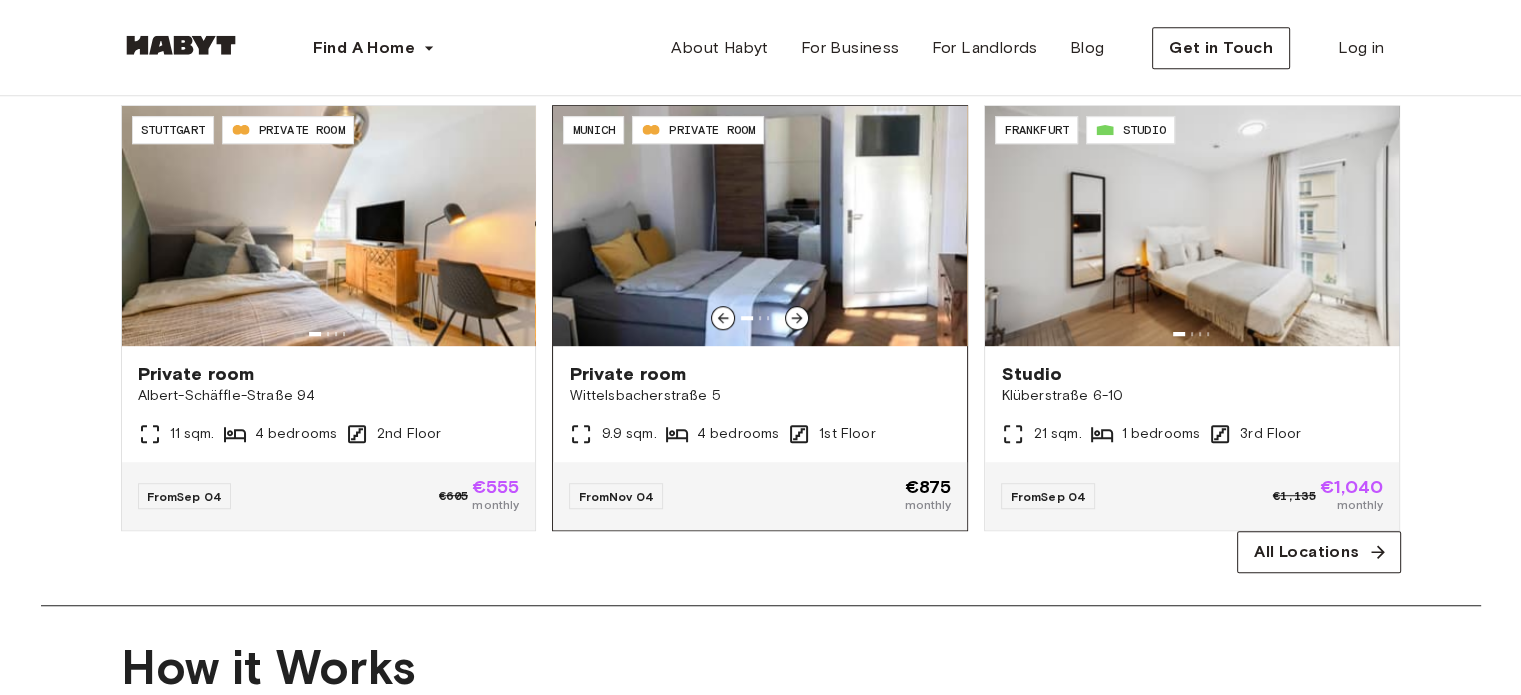 click at bounding box center [760, 226] 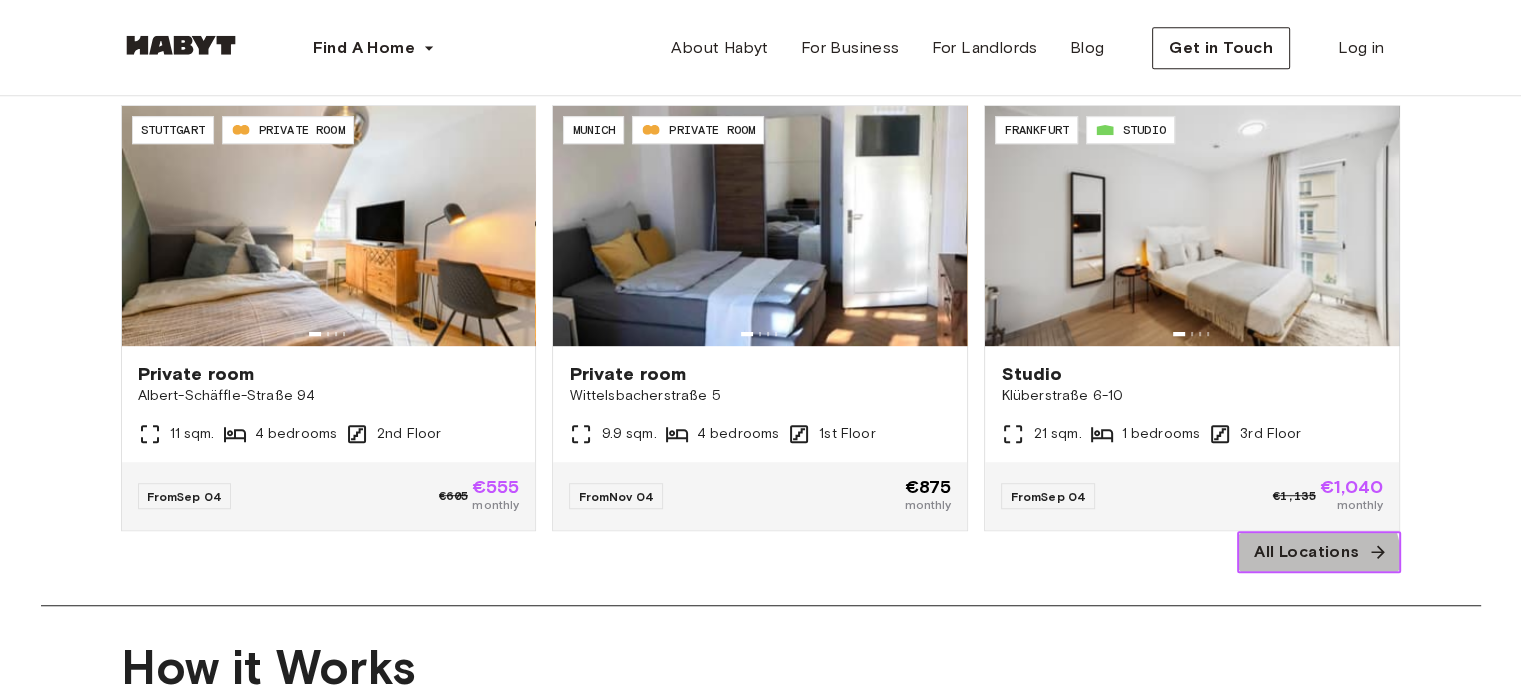 click on "All Locations" at bounding box center [1306, 552] 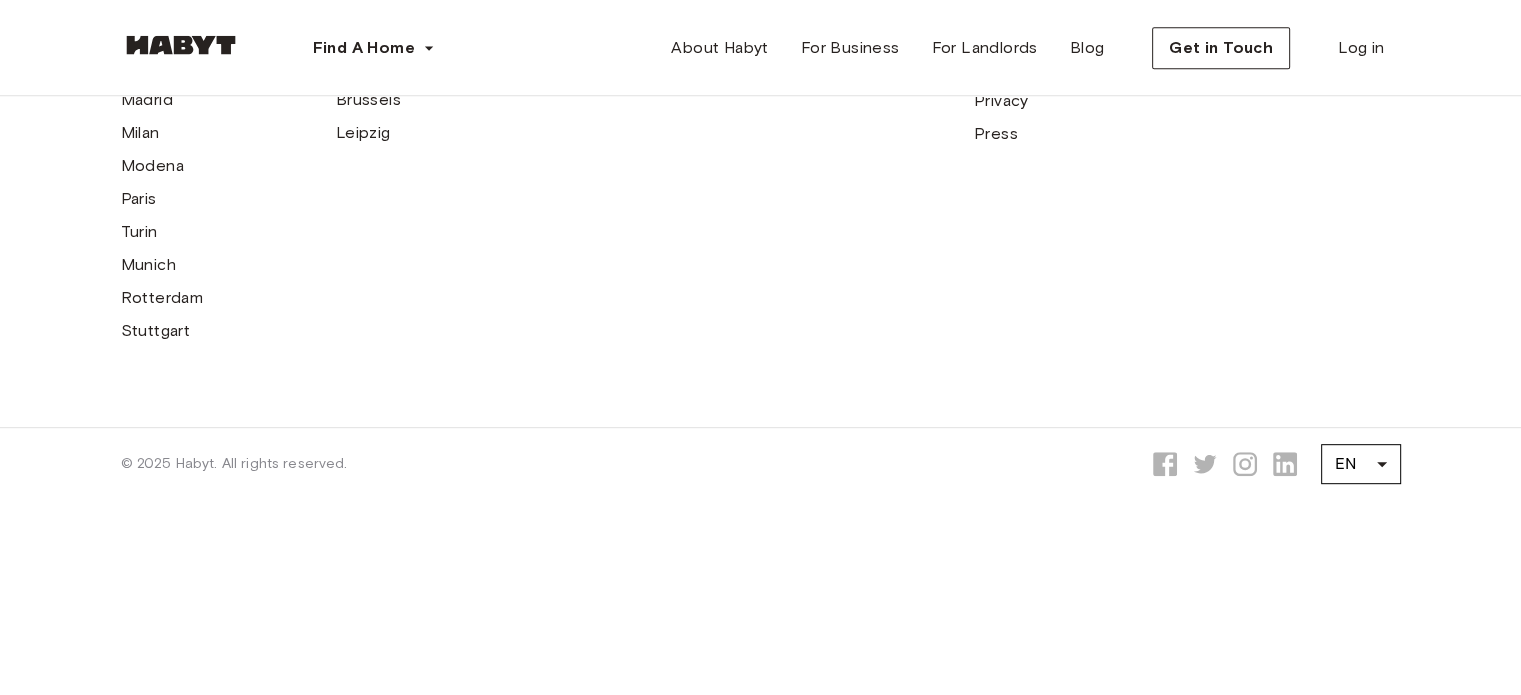 scroll, scrollTop: 0, scrollLeft: 0, axis: both 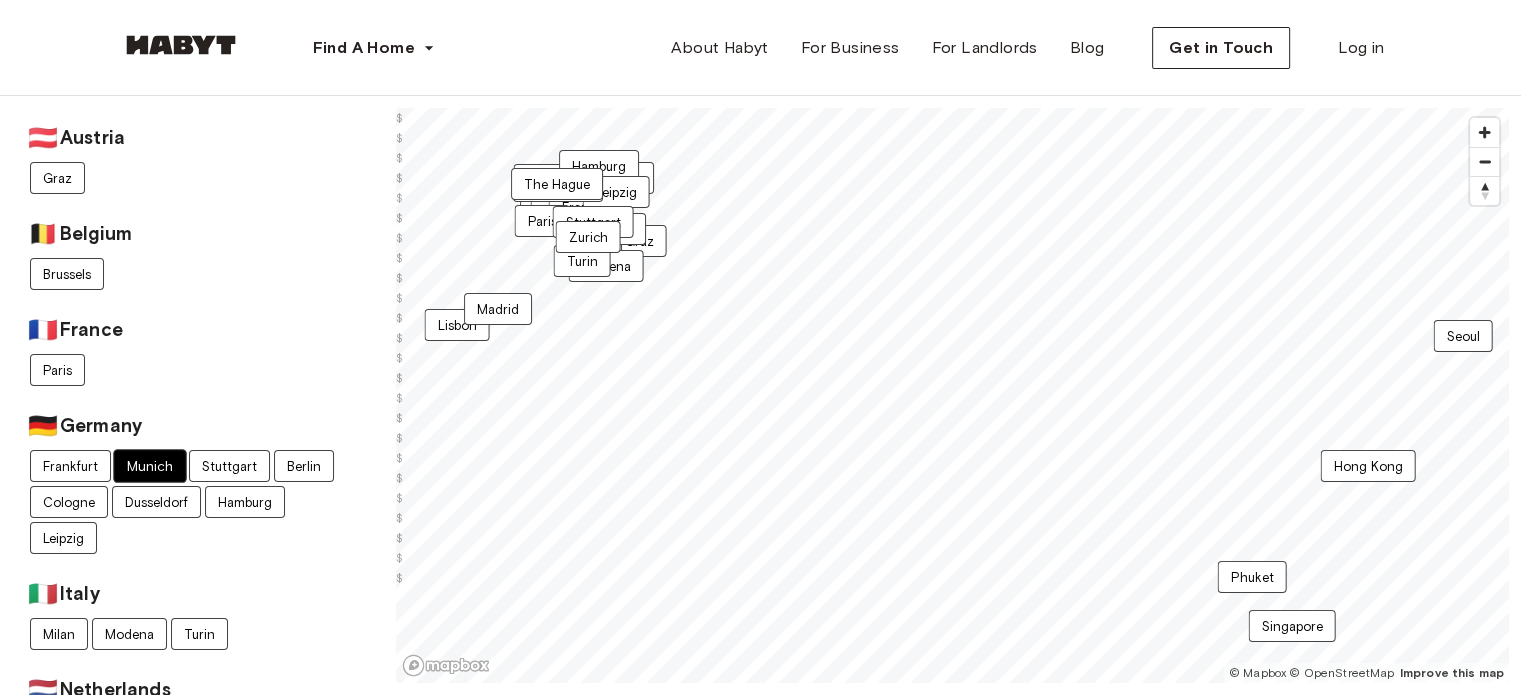 click on "Munich" at bounding box center (149, 466) 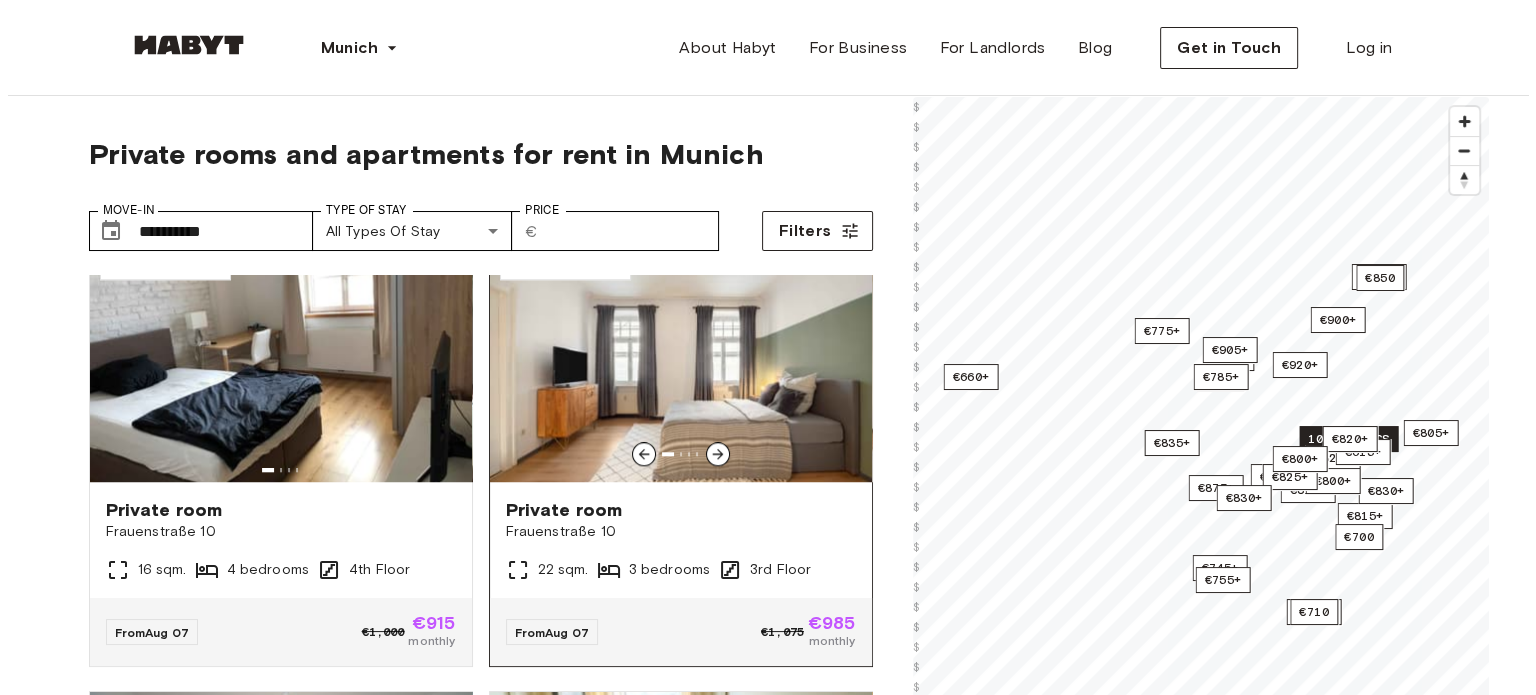 scroll, scrollTop: 1800, scrollLeft: 0, axis: vertical 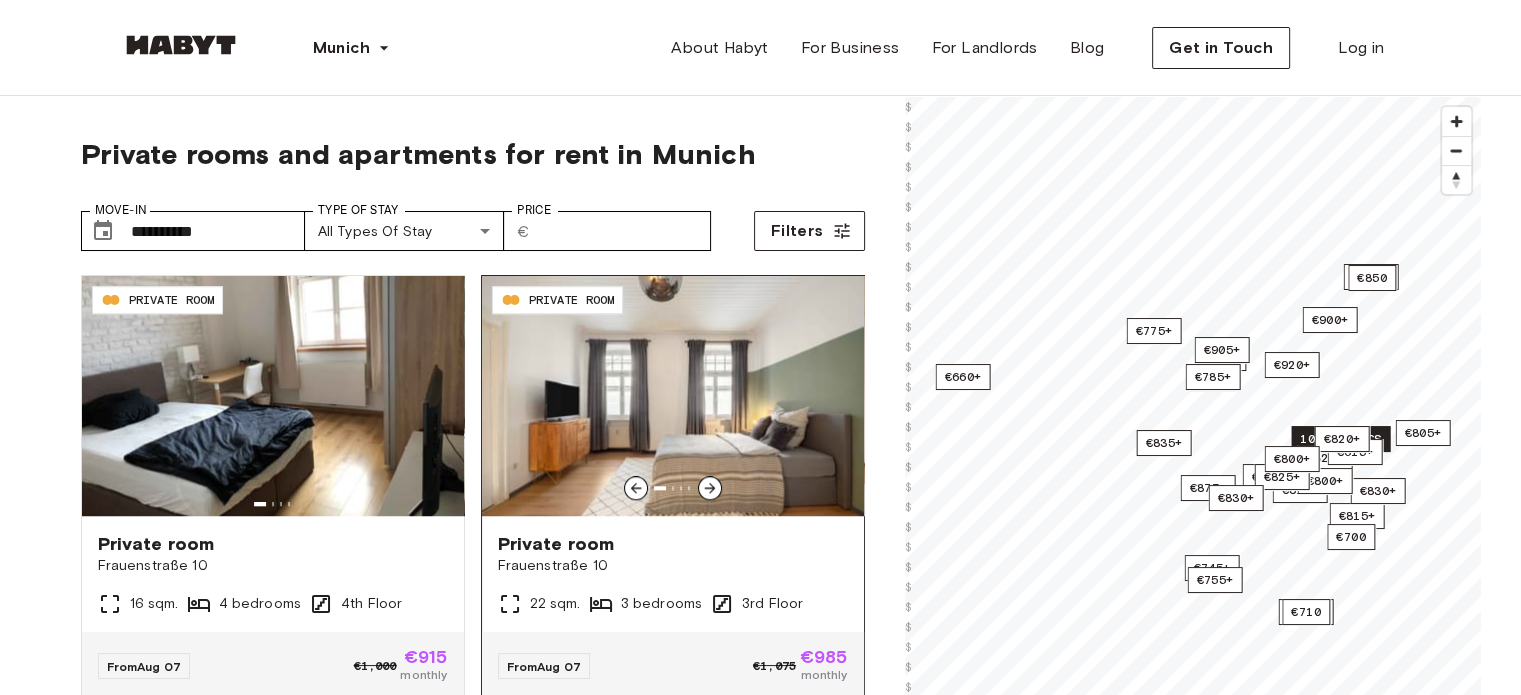 click 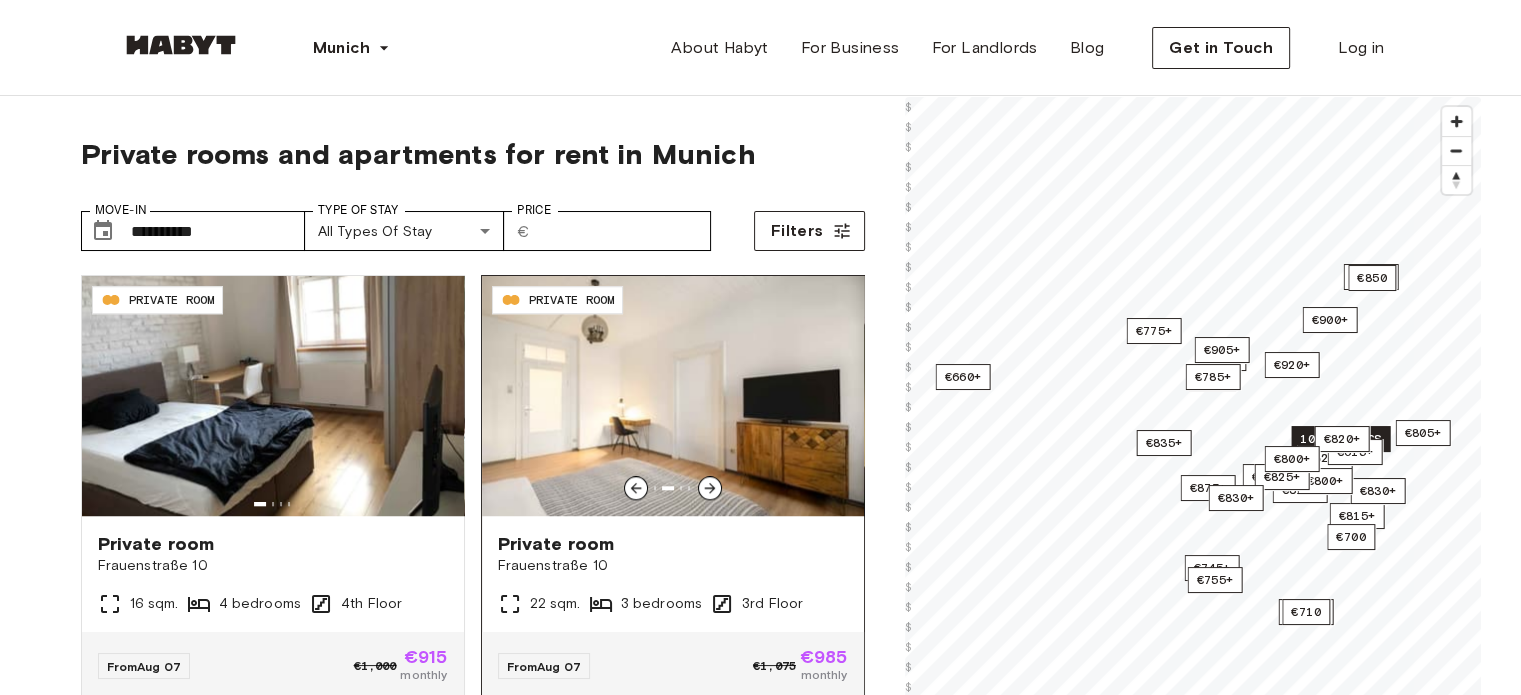 click 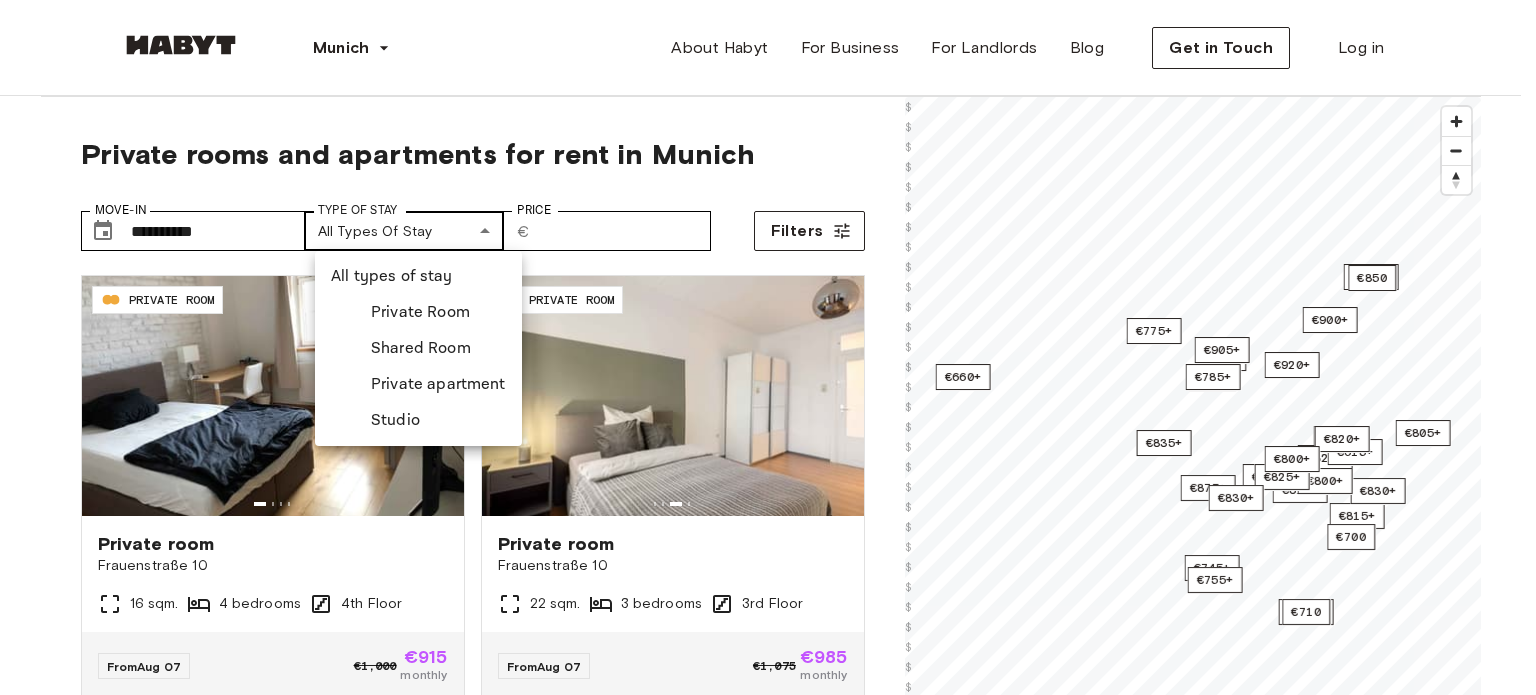 click on "**********" at bounding box center [768, 2391] 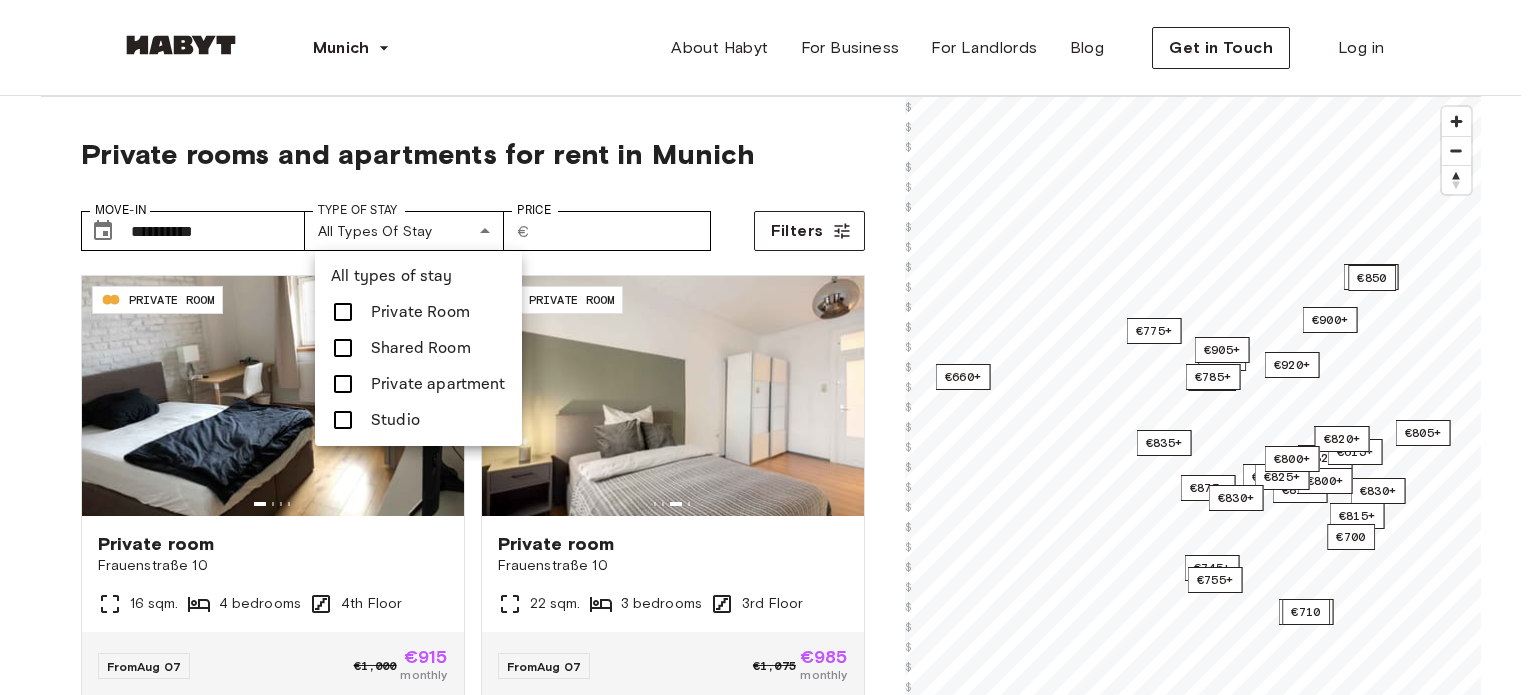 click at bounding box center (343, 348) 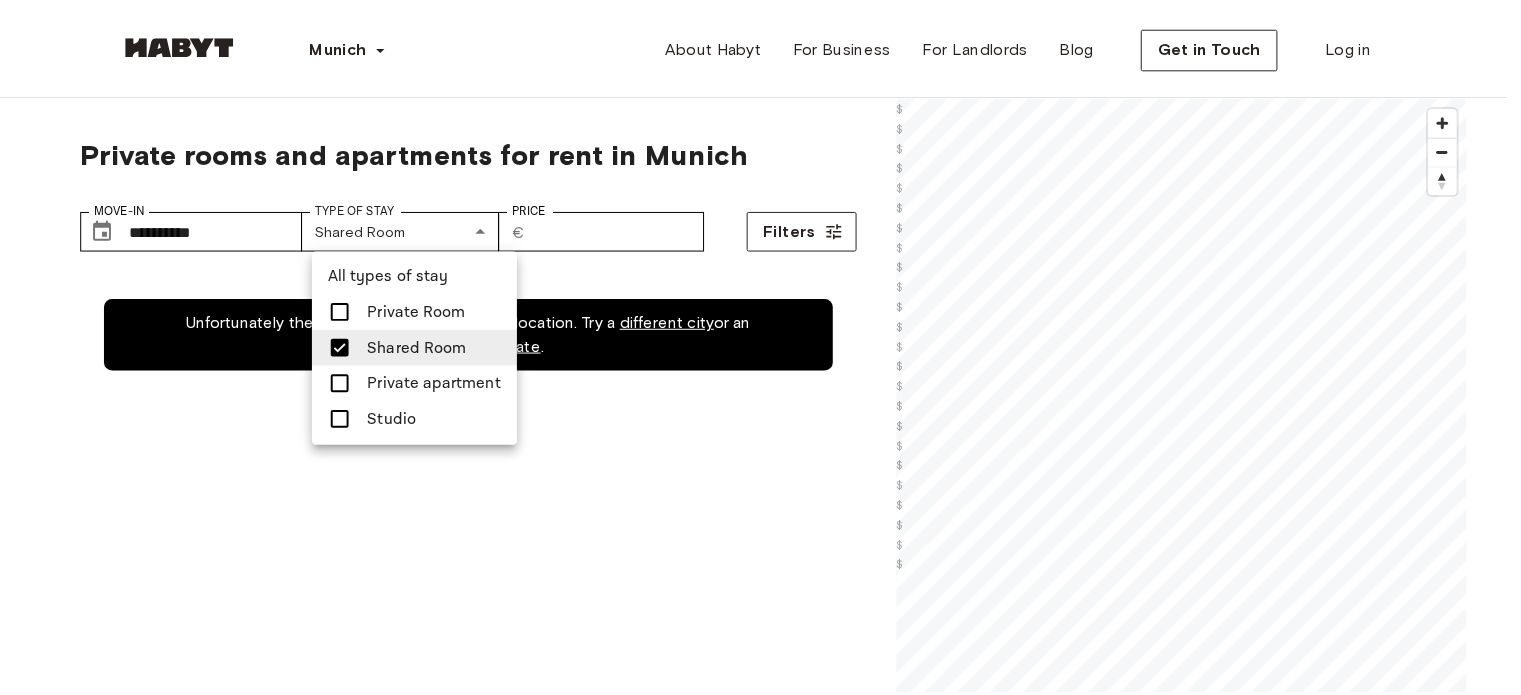 scroll, scrollTop: 0, scrollLeft: 0, axis: both 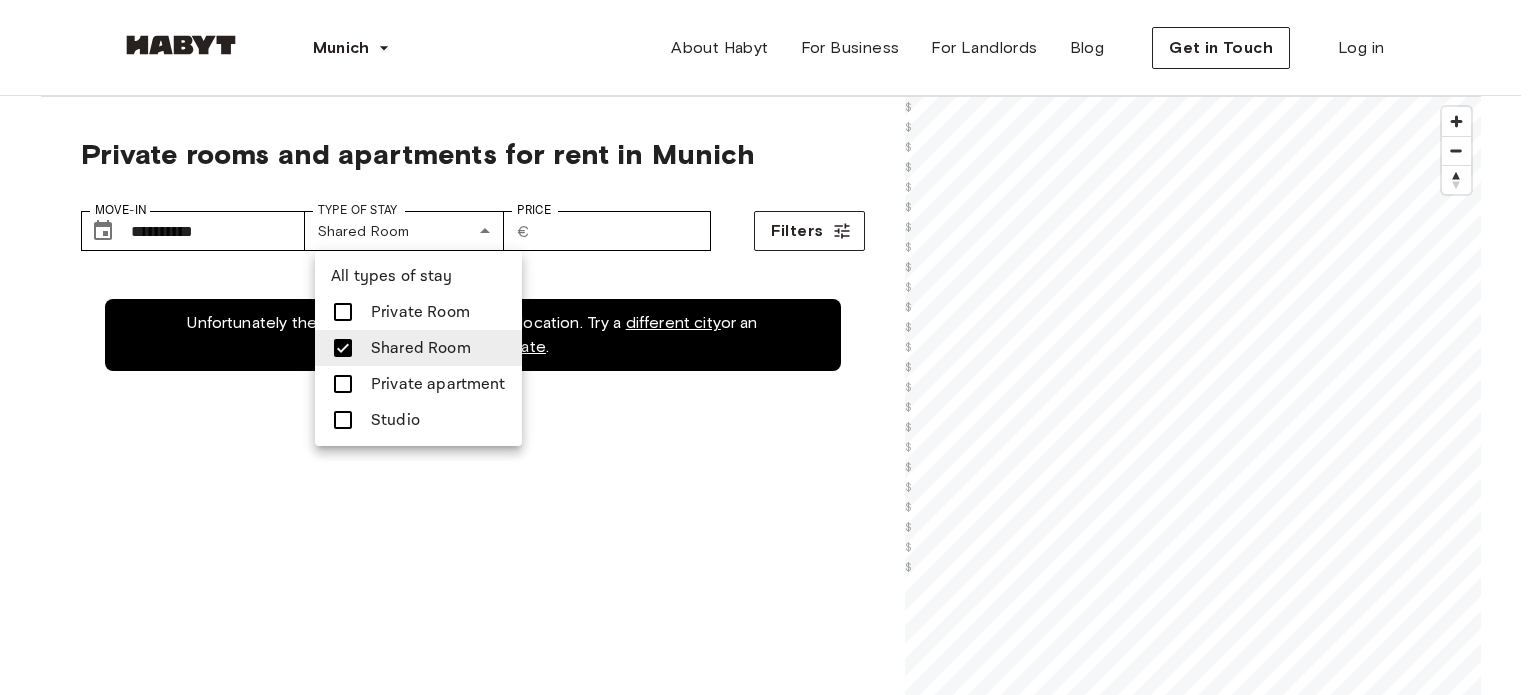 click at bounding box center (768, 347) 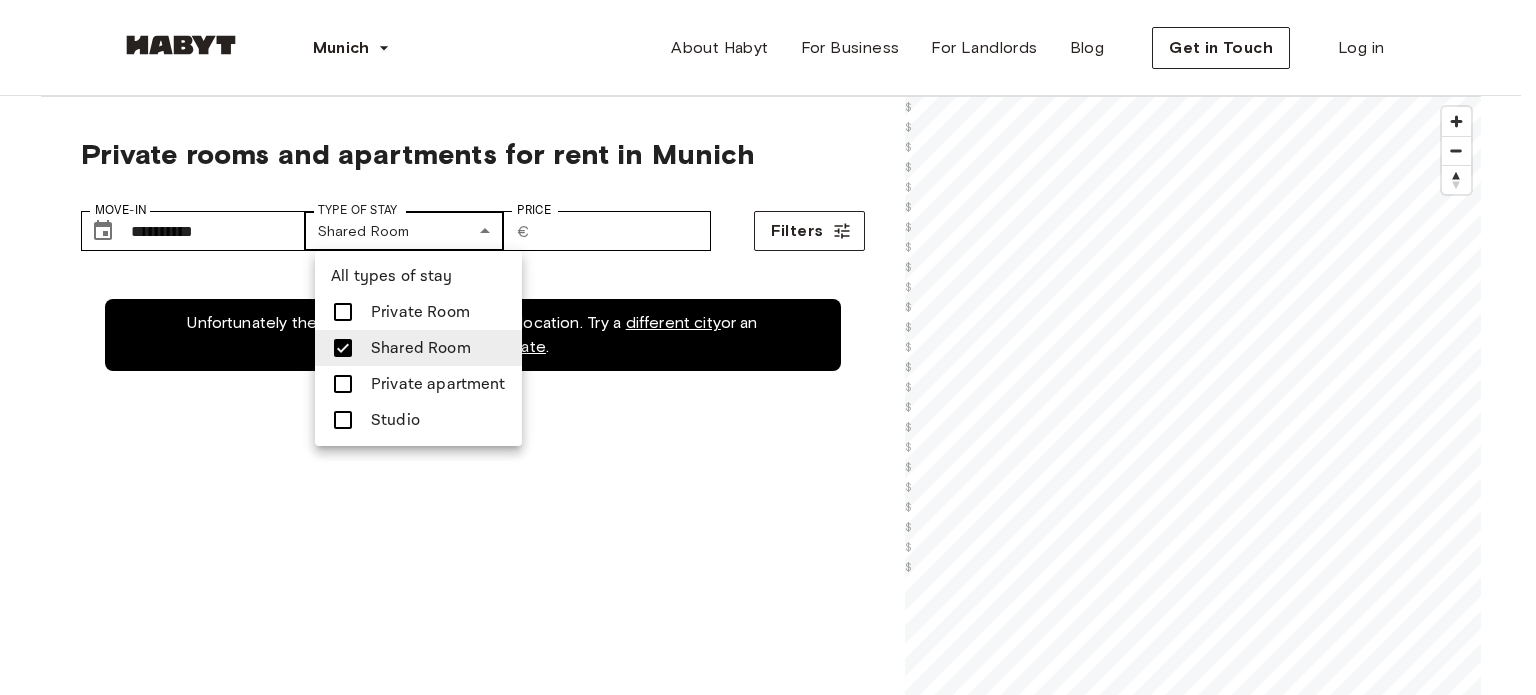 click on "**********" at bounding box center (768, 2391) 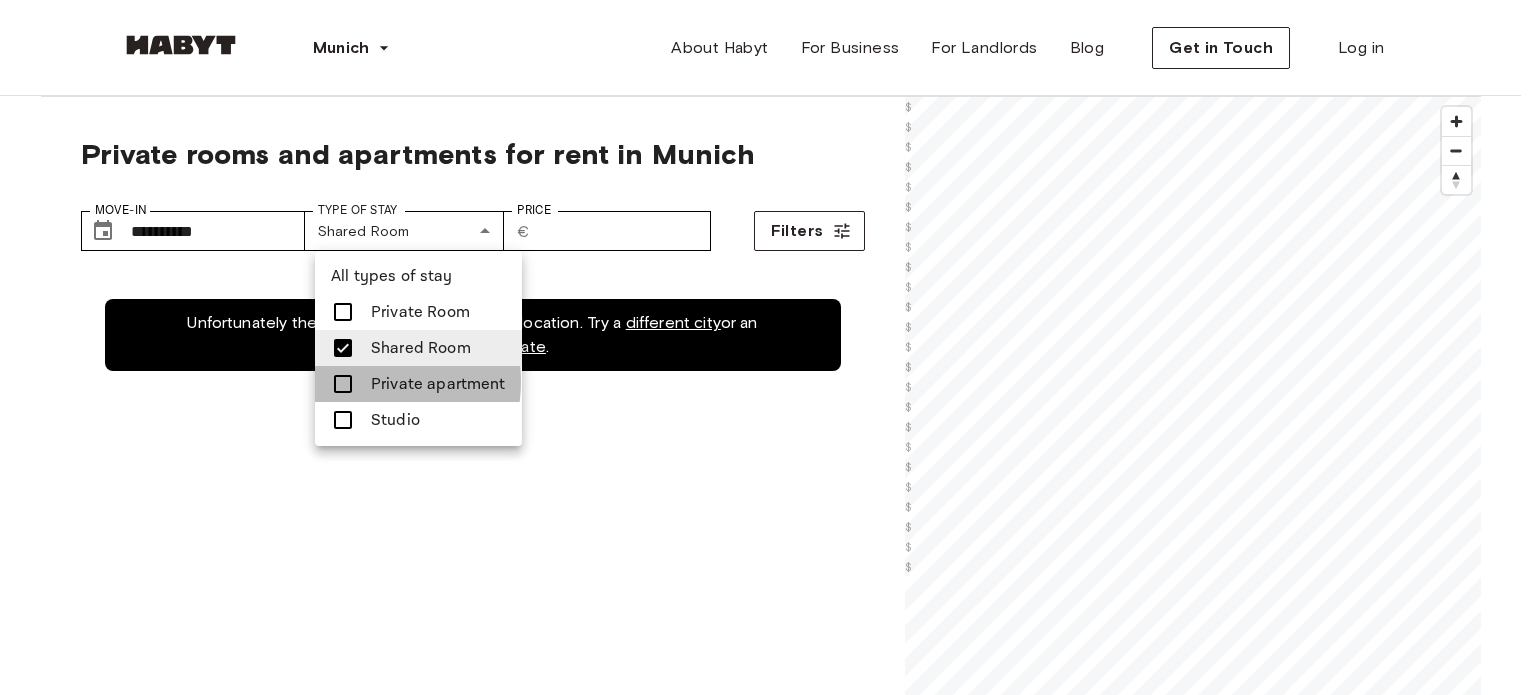 click at bounding box center (343, 384) 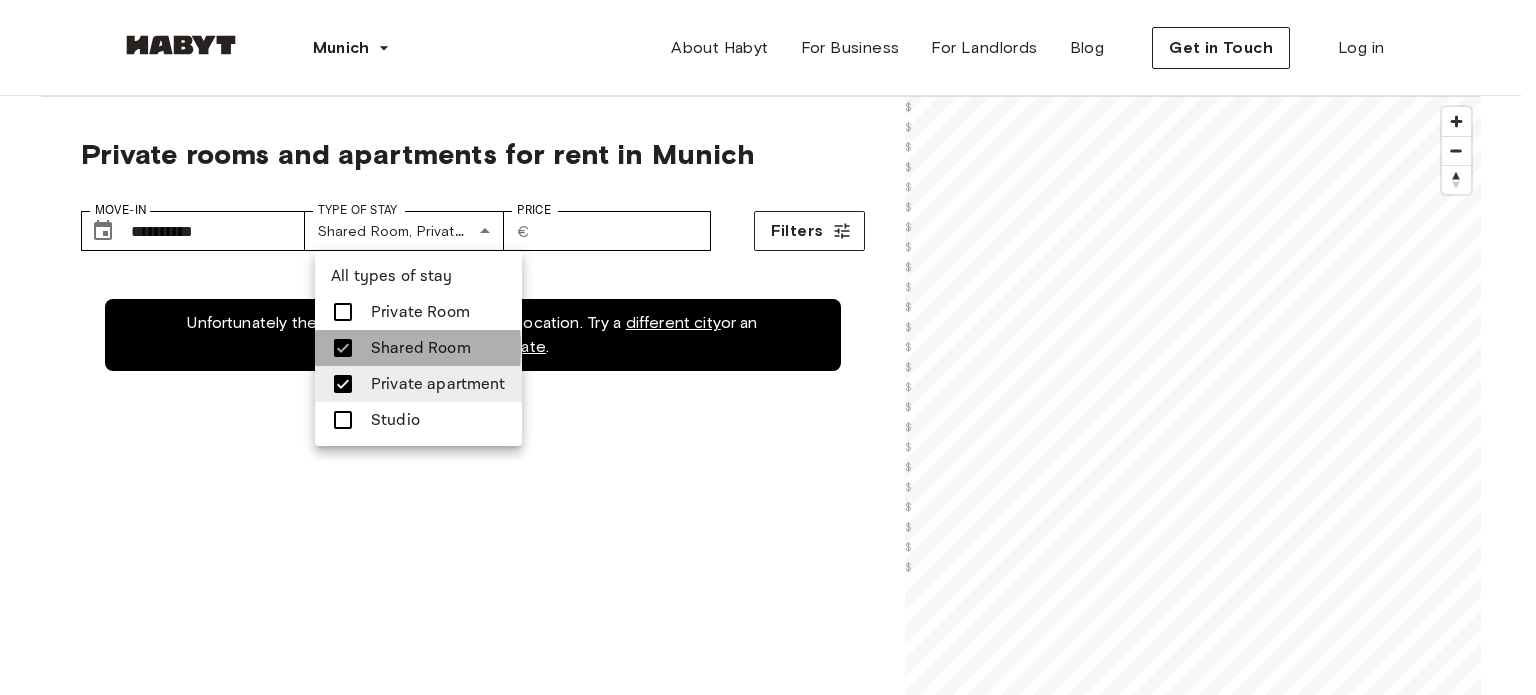 click at bounding box center [343, 348] 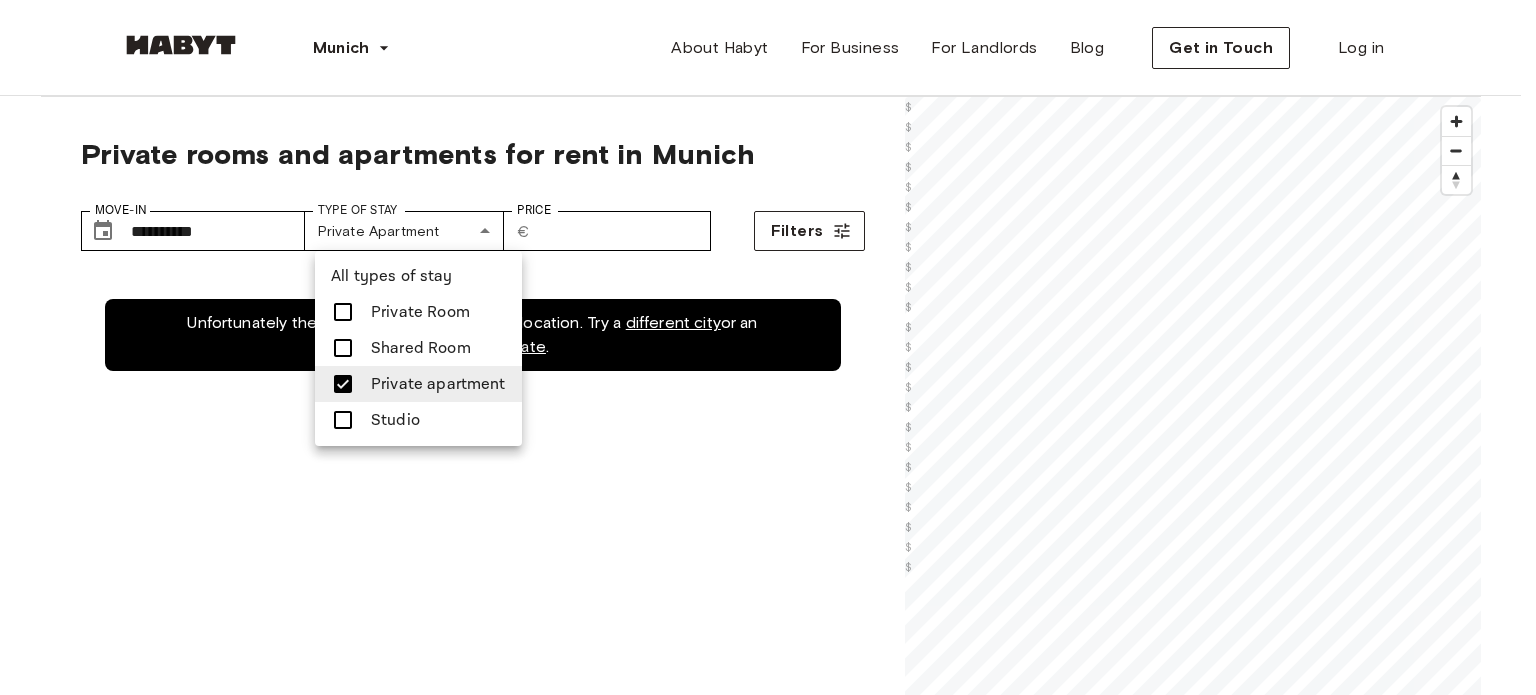 click at bounding box center (768, 347) 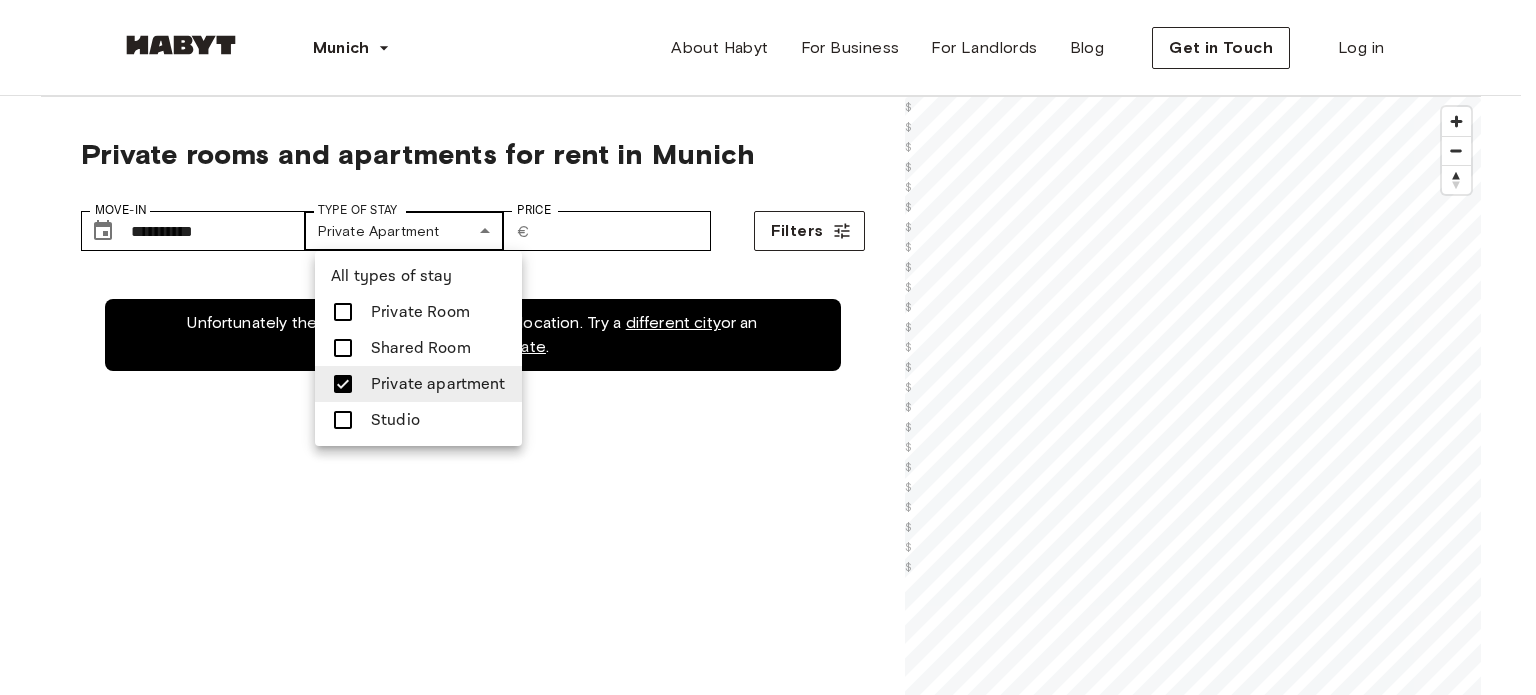 click on "**********" at bounding box center (768, 2391) 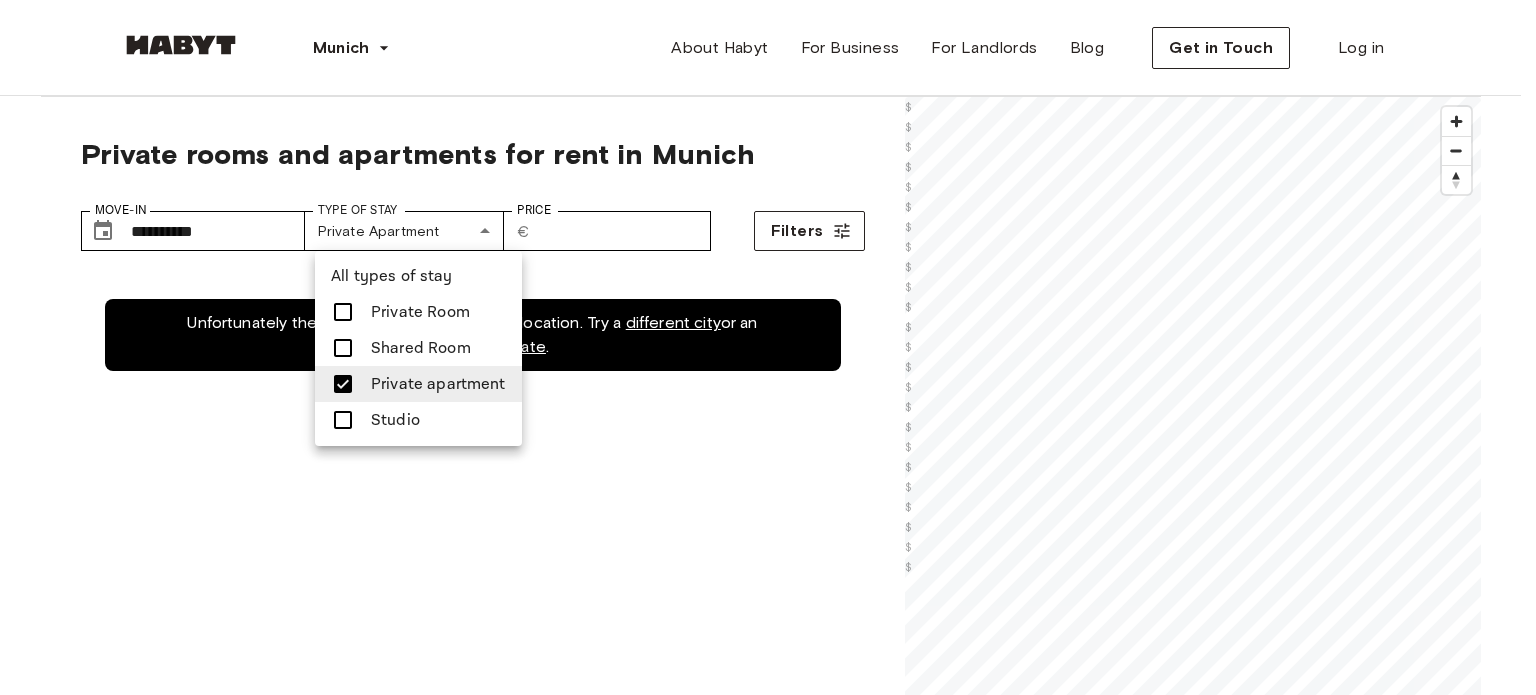 click at bounding box center (343, 312) 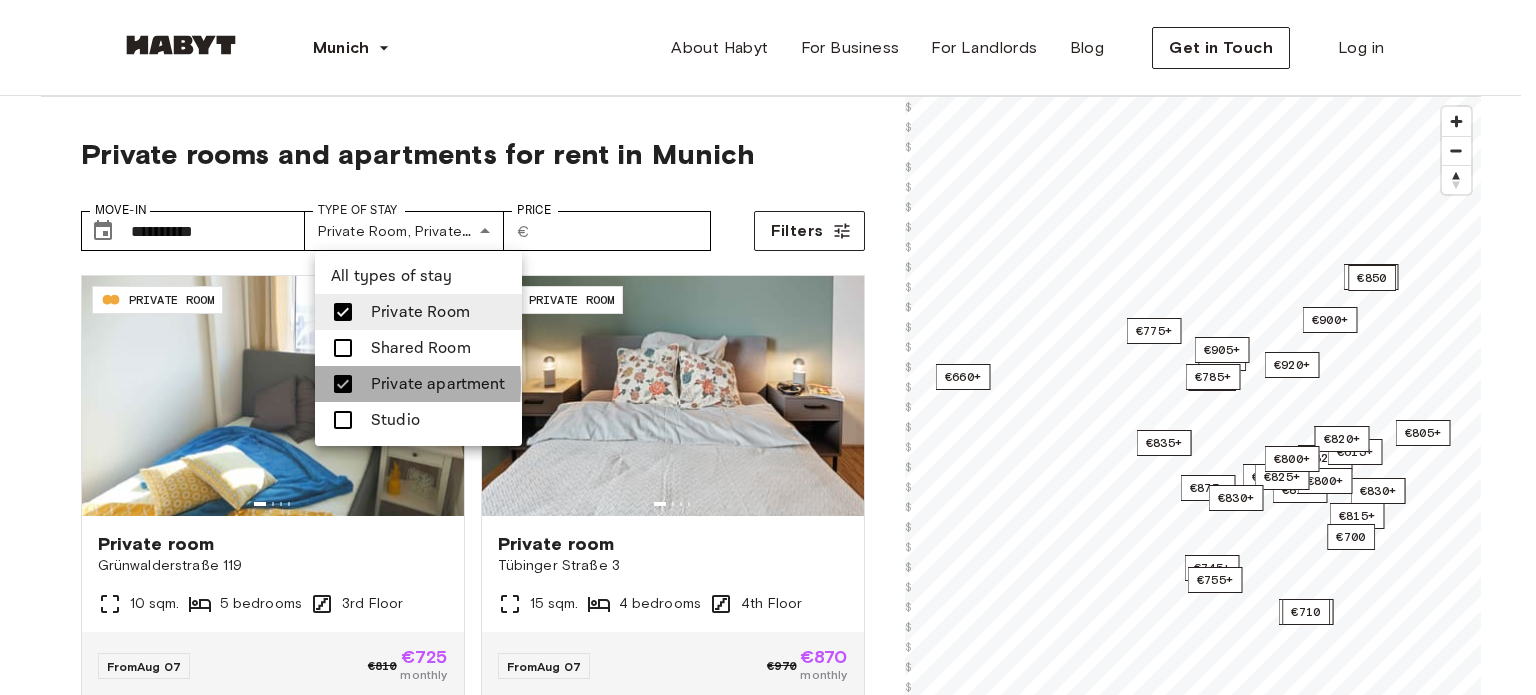 click at bounding box center [343, 384] 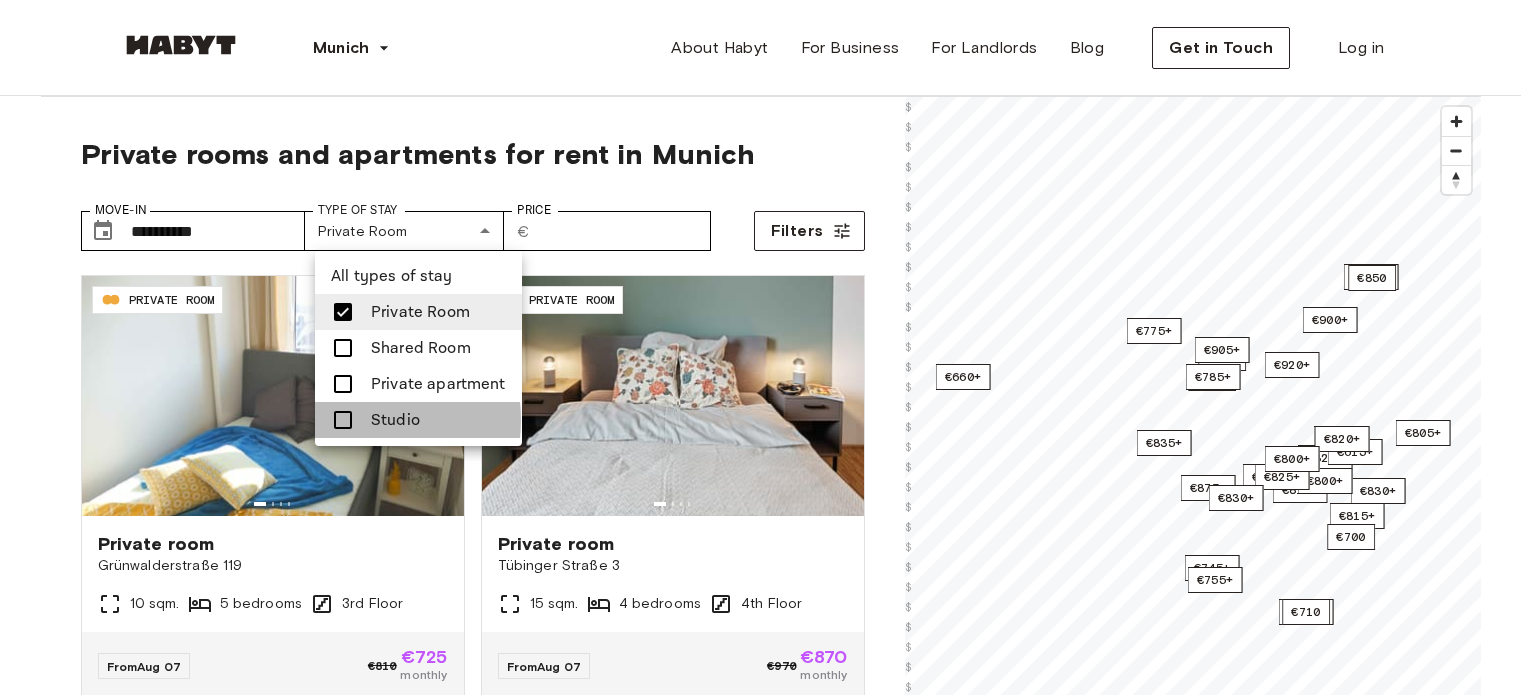 click at bounding box center [343, 420] 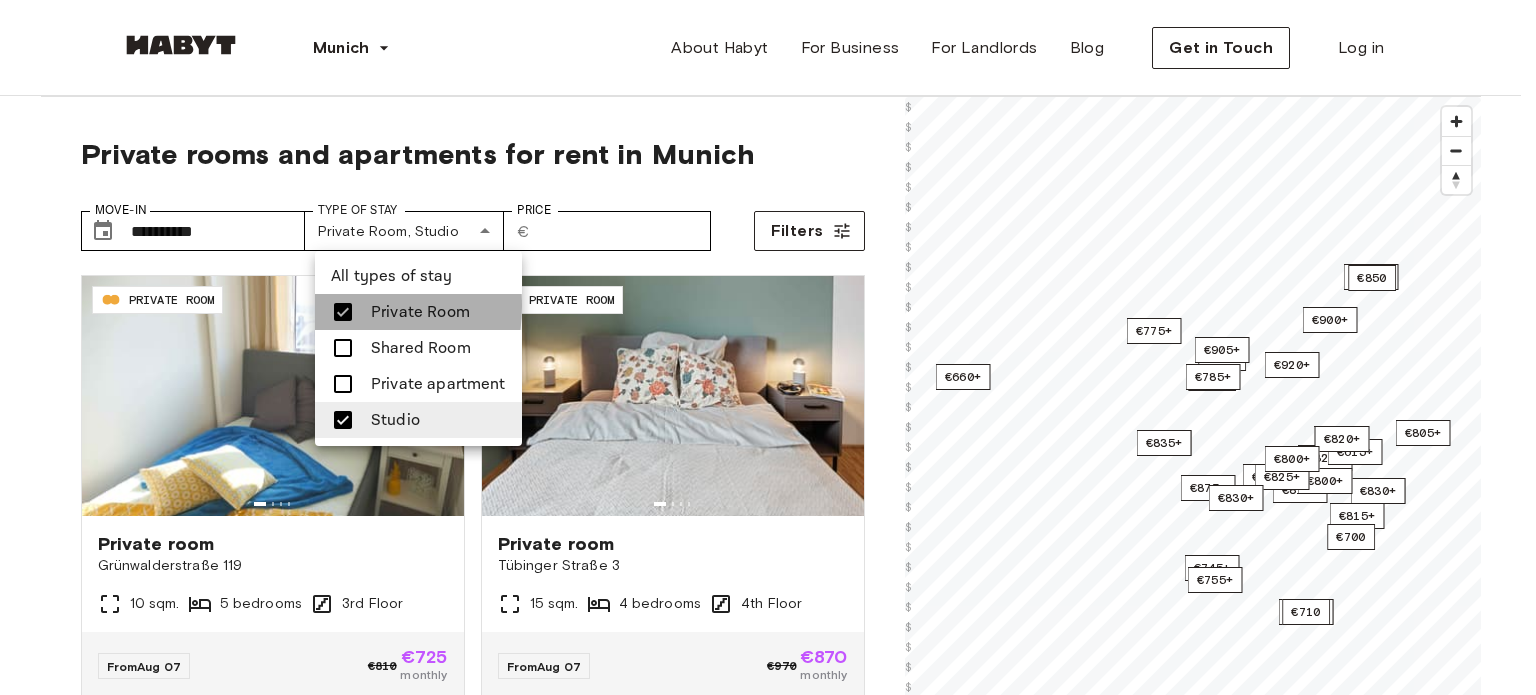 click at bounding box center [343, 312] 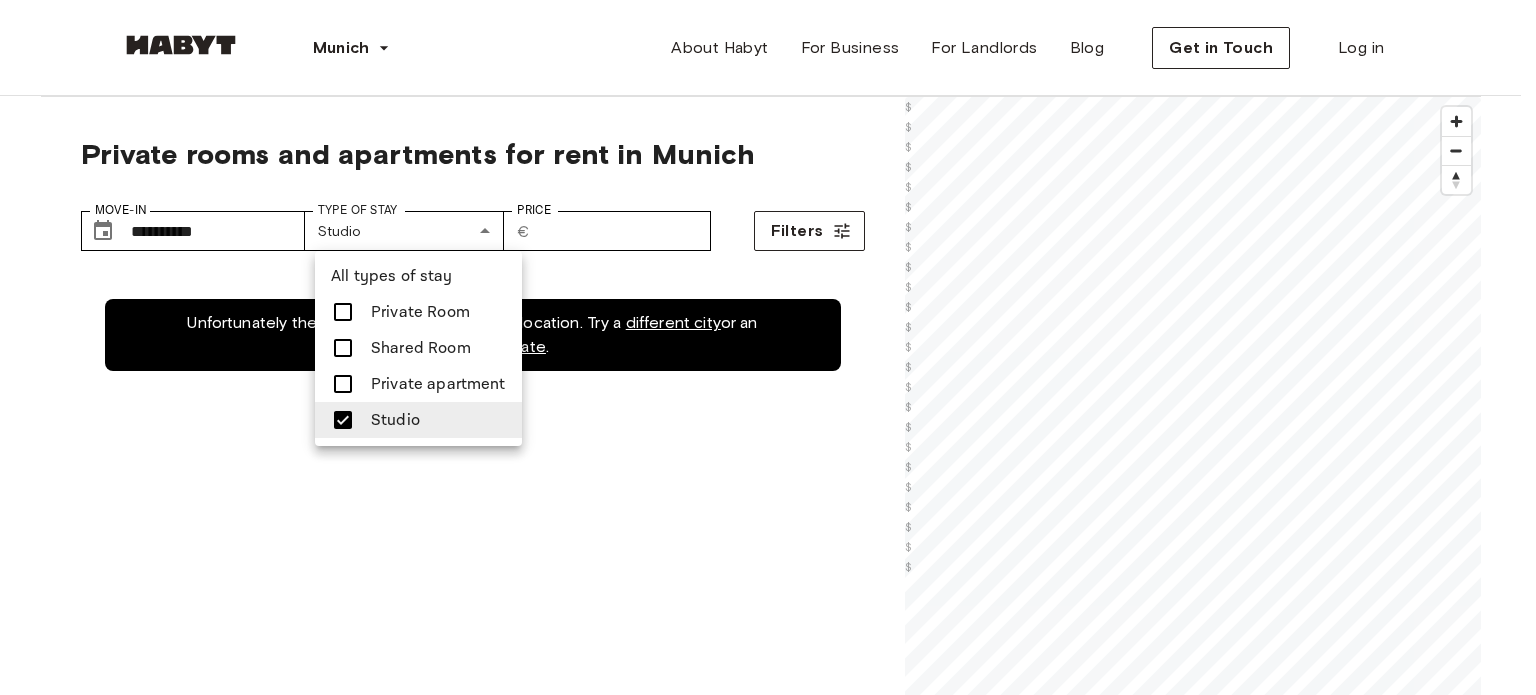 click at bounding box center (343, 312) 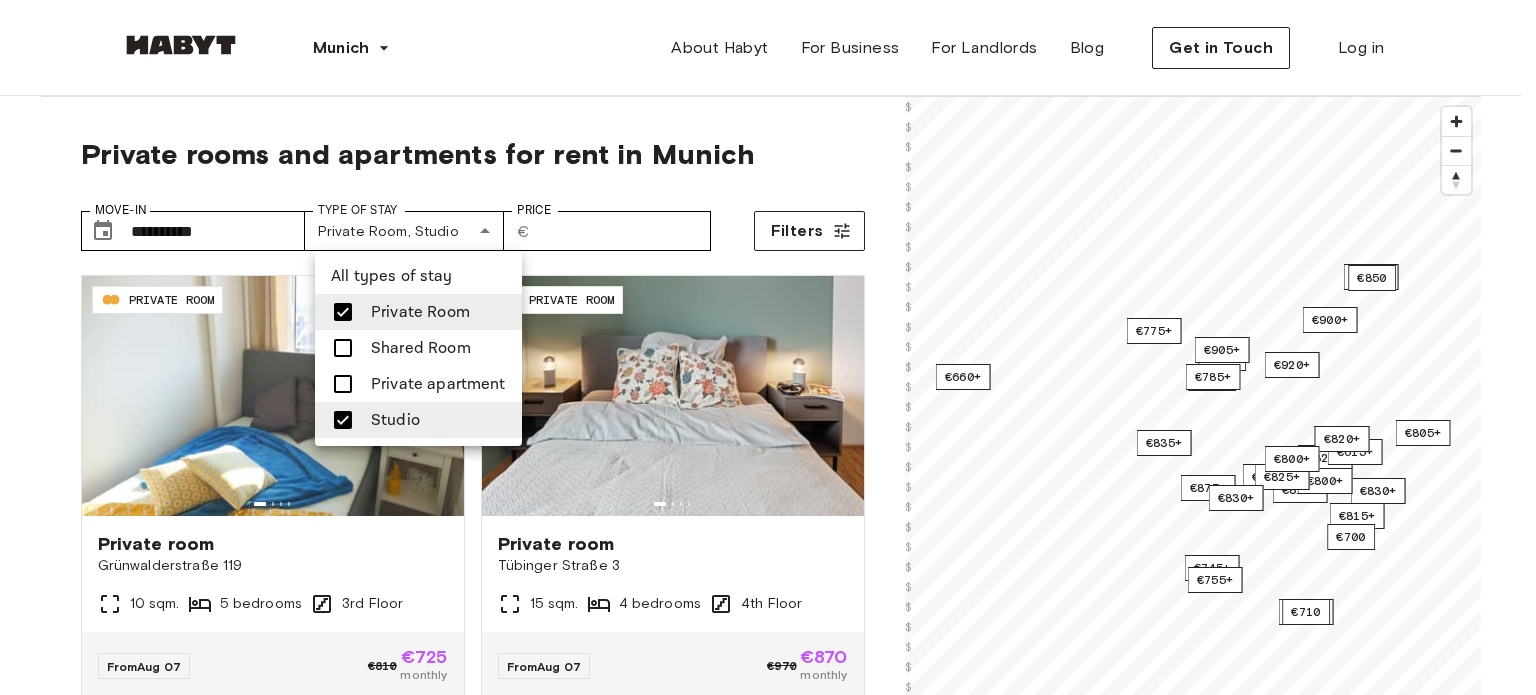 click at bounding box center (768, 347) 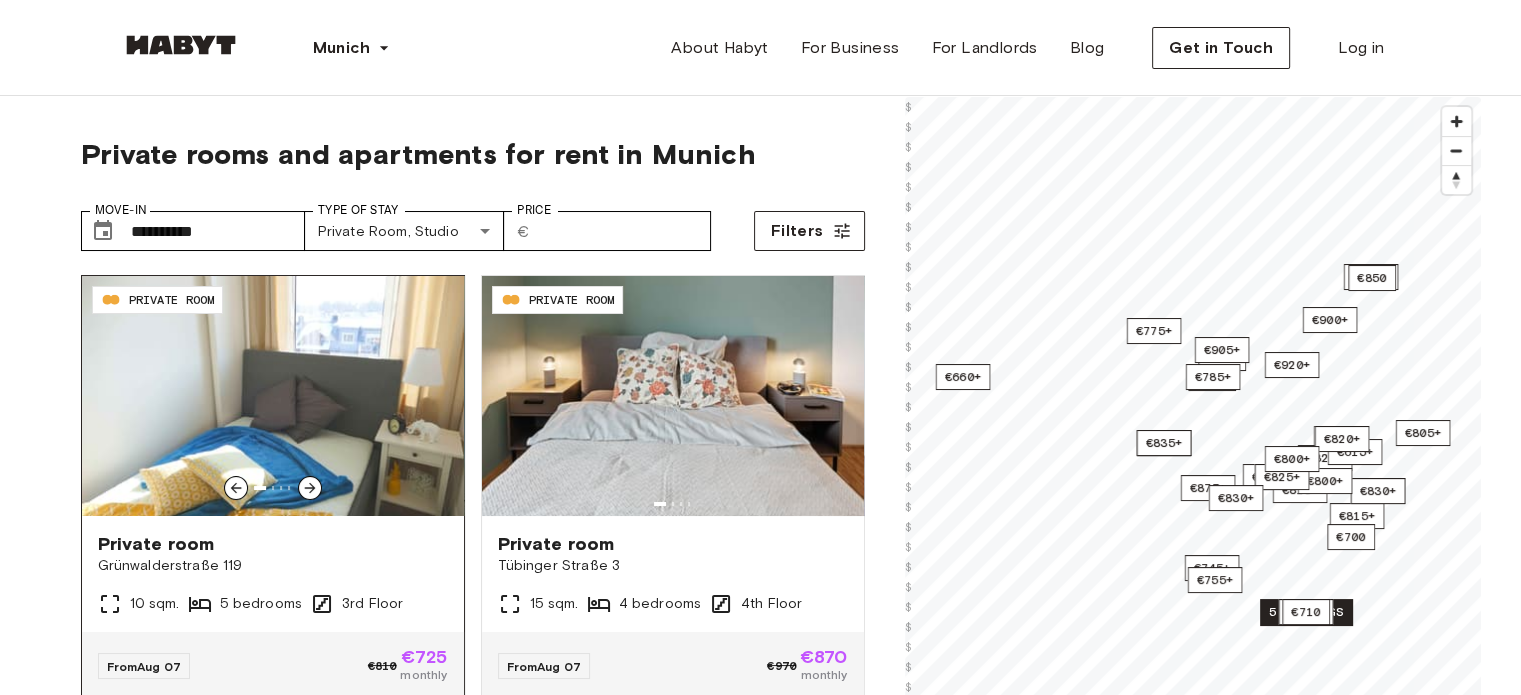 click on "Grünwalderstraße 119" at bounding box center [273, 566] 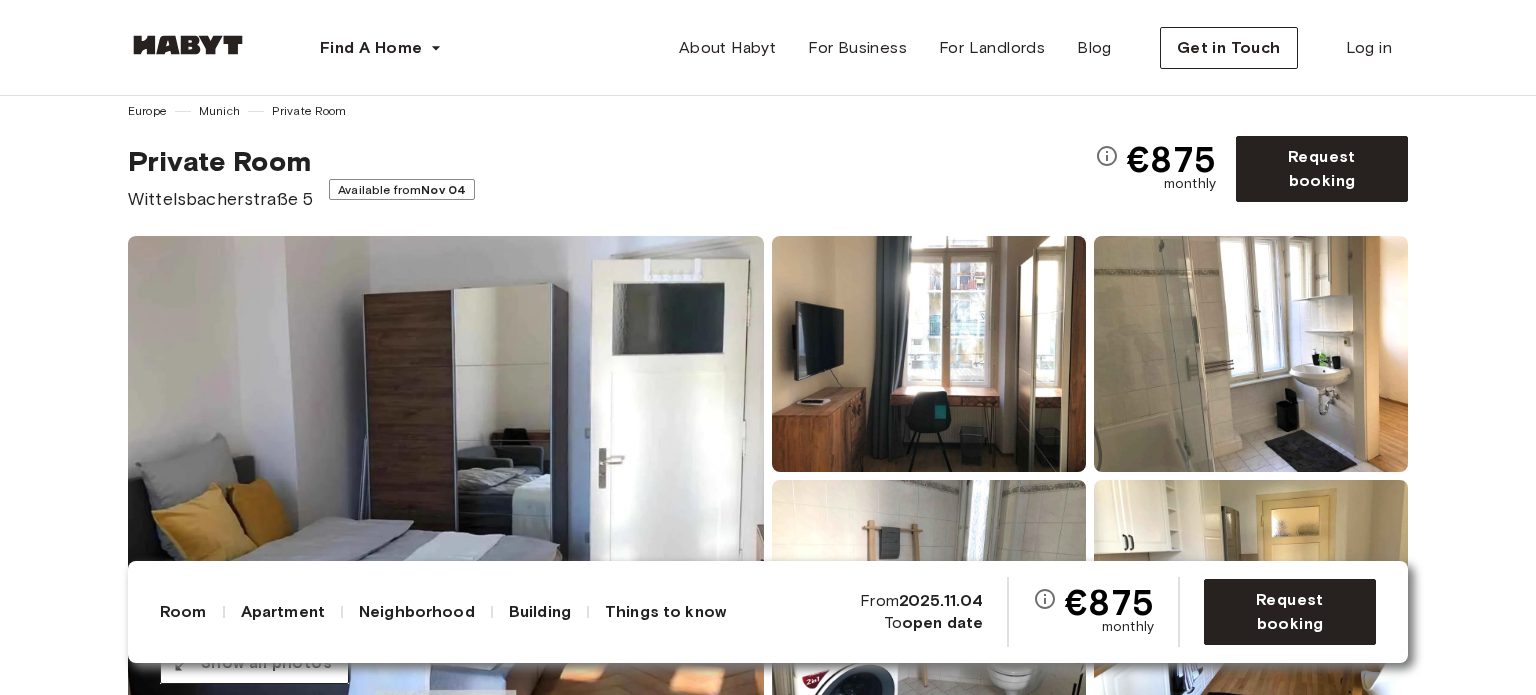 scroll, scrollTop: 200, scrollLeft: 0, axis: vertical 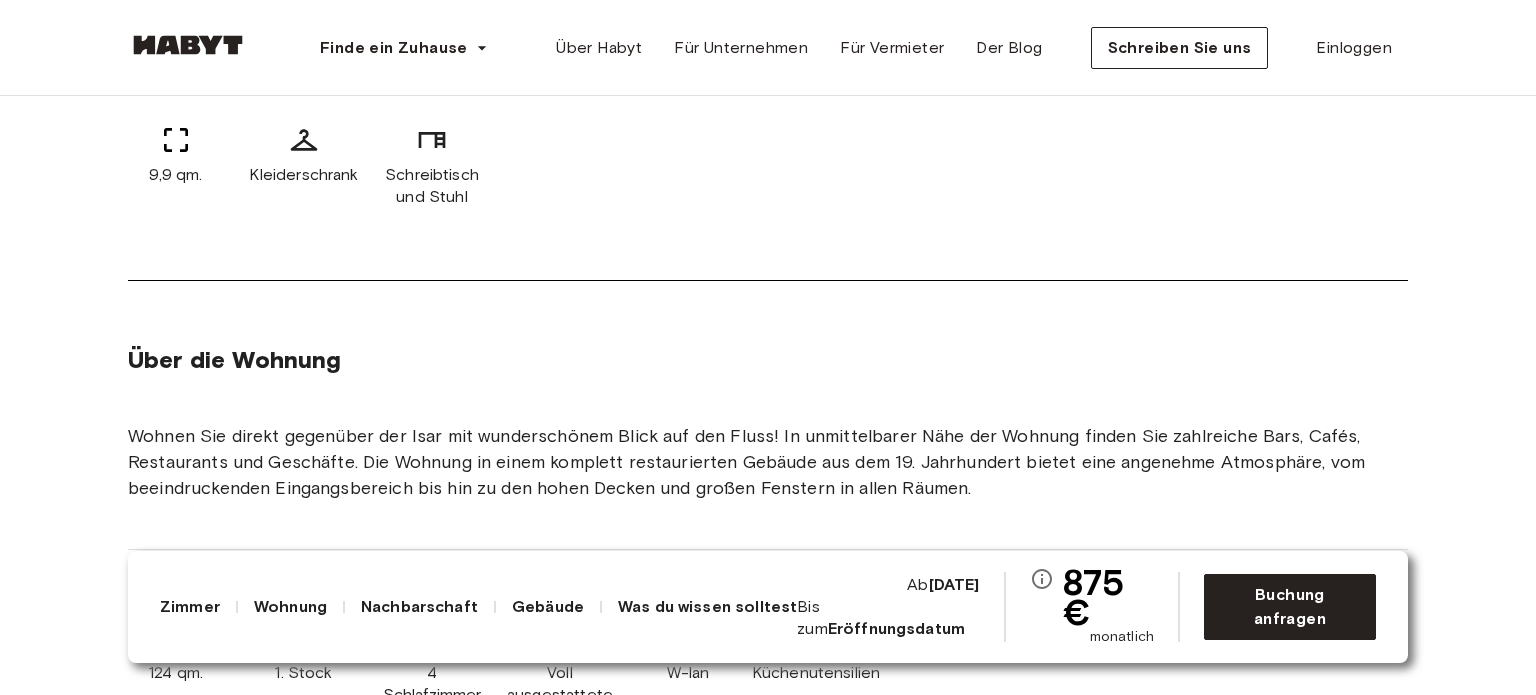 drag, startPoint x: 1427, startPoint y: 501, endPoint x: 1392, endPoint y: 495, distance: 35.510563 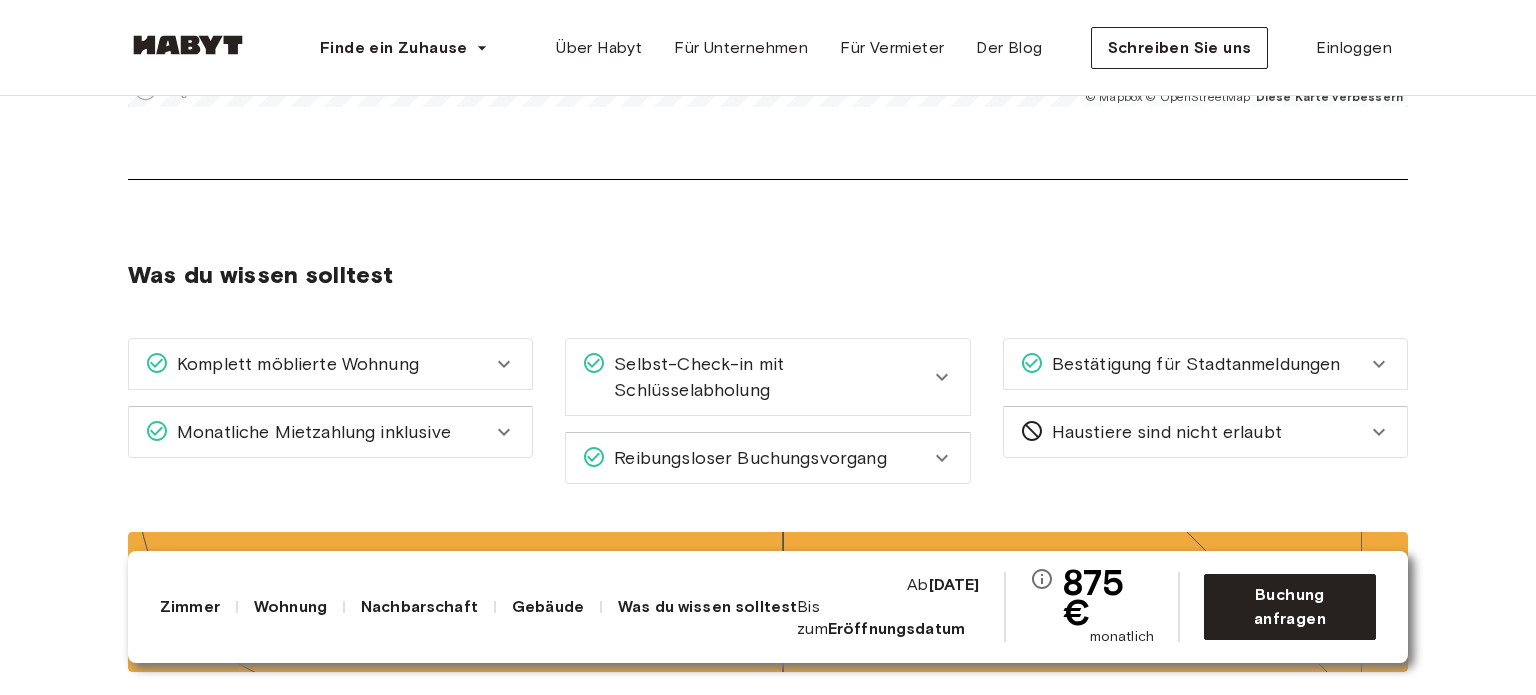 scroll, scrollTop: 2200, scrollLeft: 0, axis: vertical 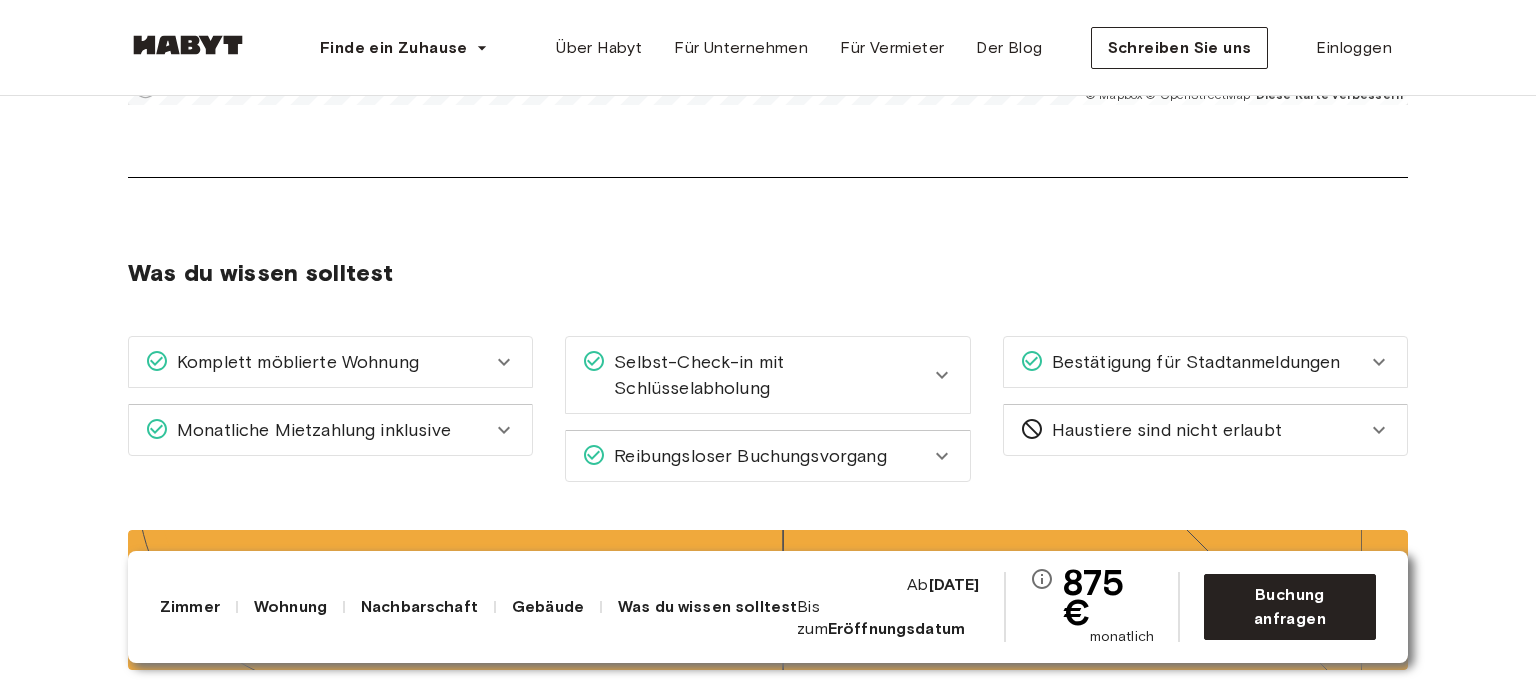 click 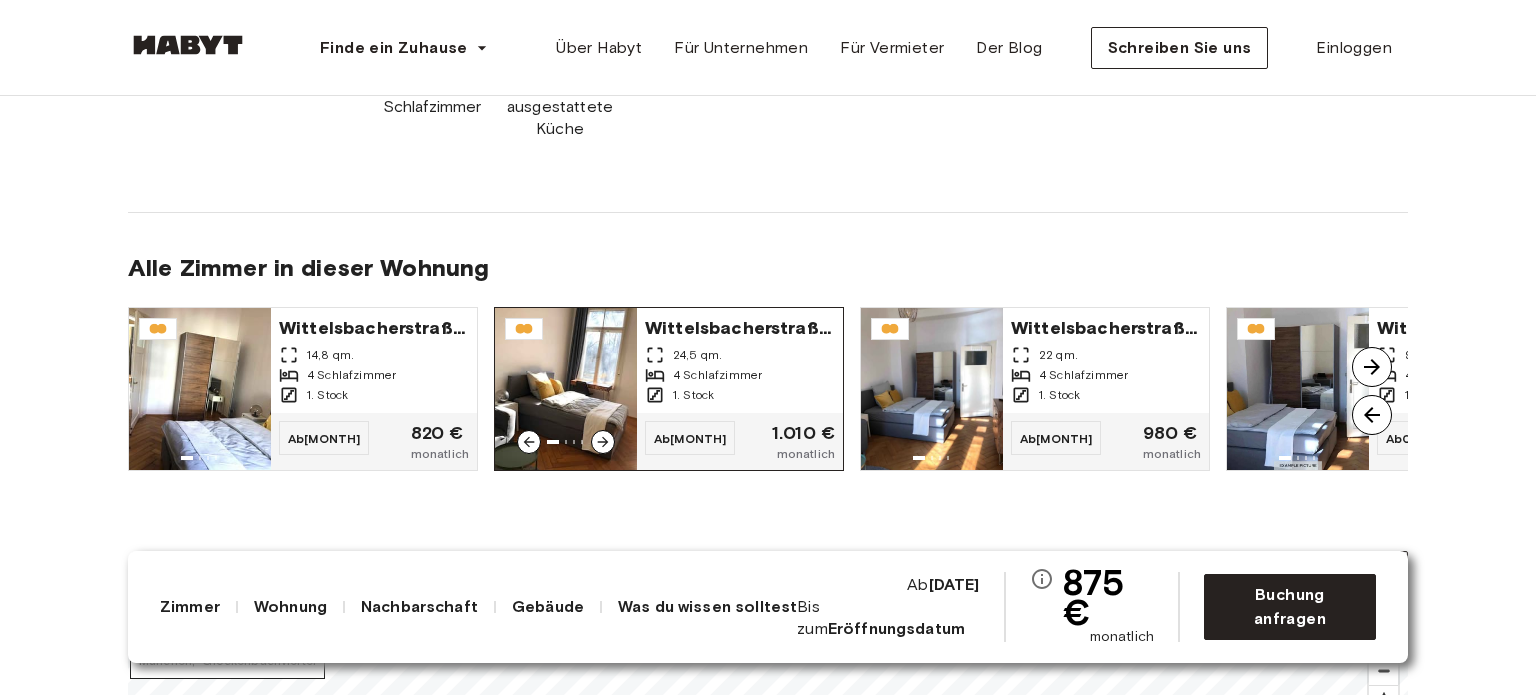 scroll, scrollTop: 1400, scrollLeft: 0, axis: vertical 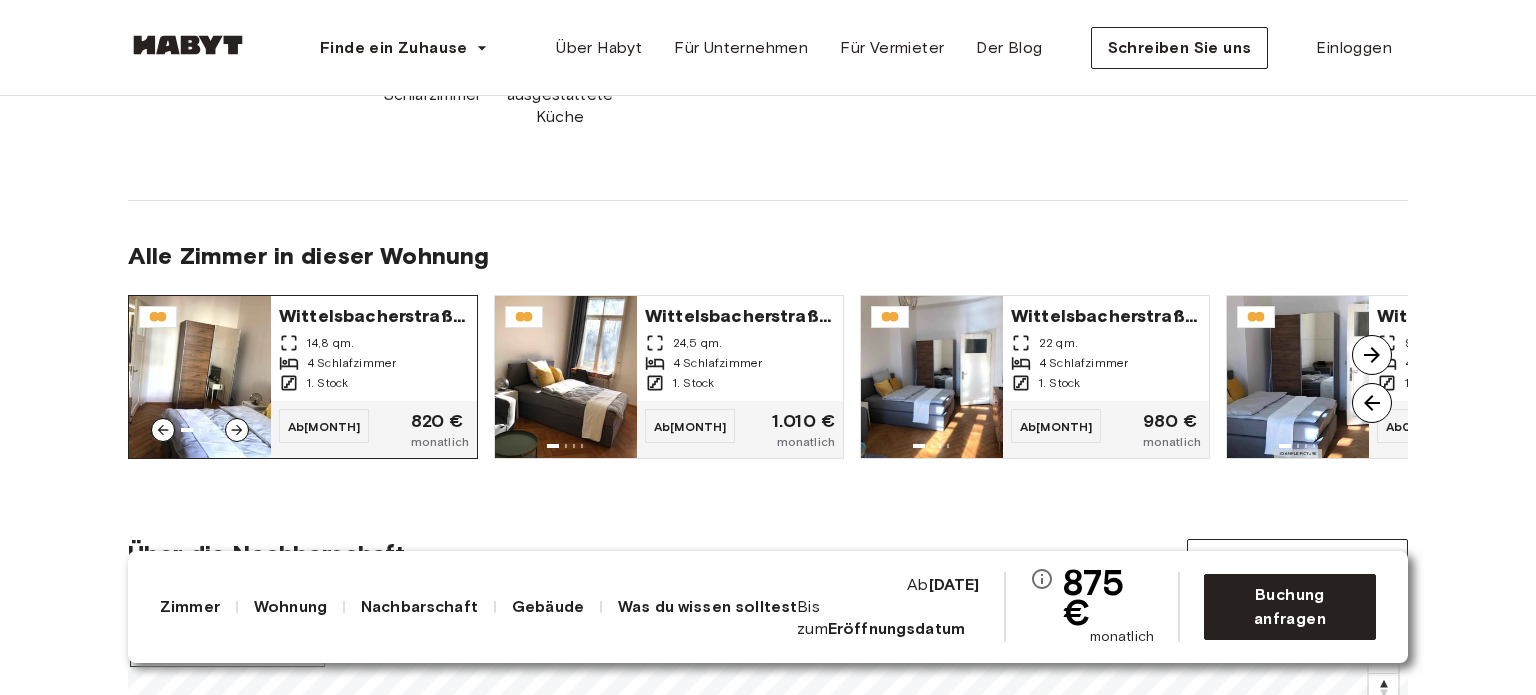 click on "14,8 qm." at bounding box center [374, 343] 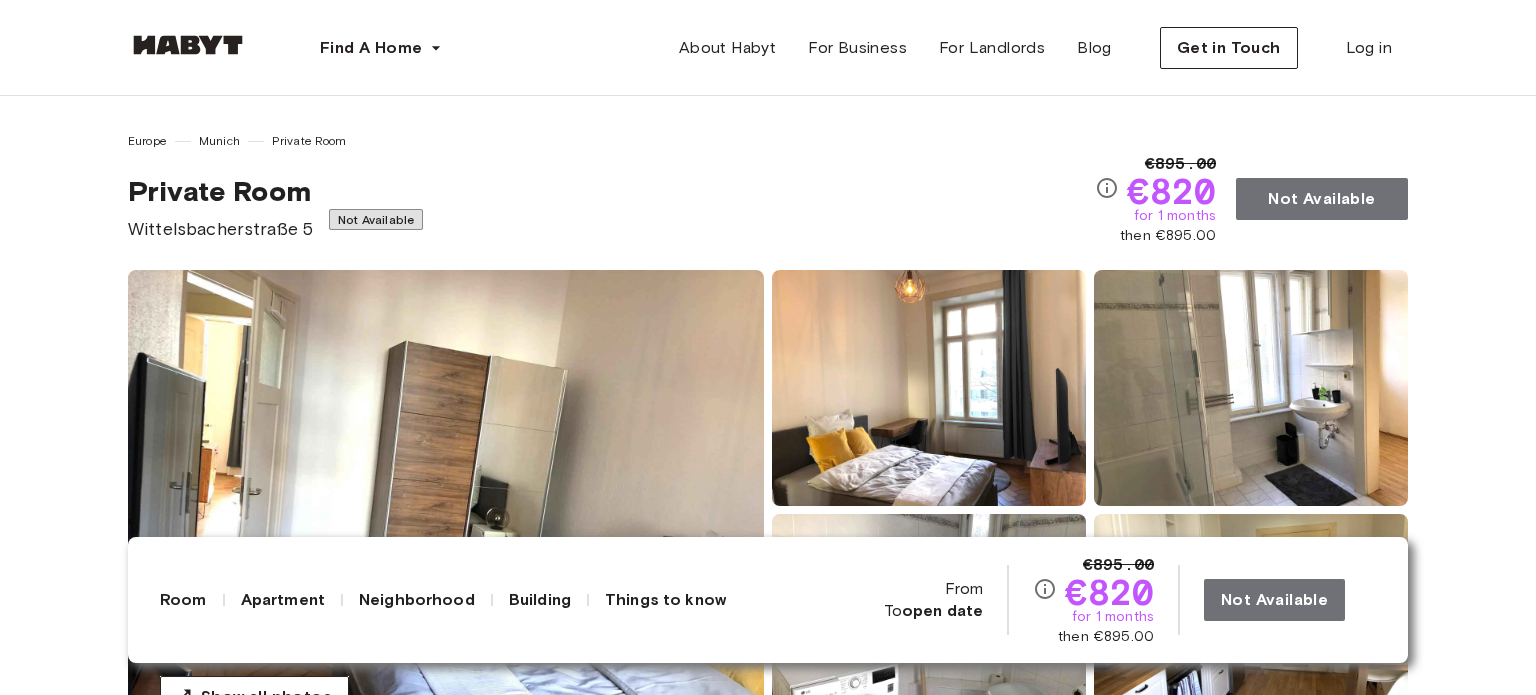 scroll, scrollTop: 0, scrollLeft: 0, axis: both 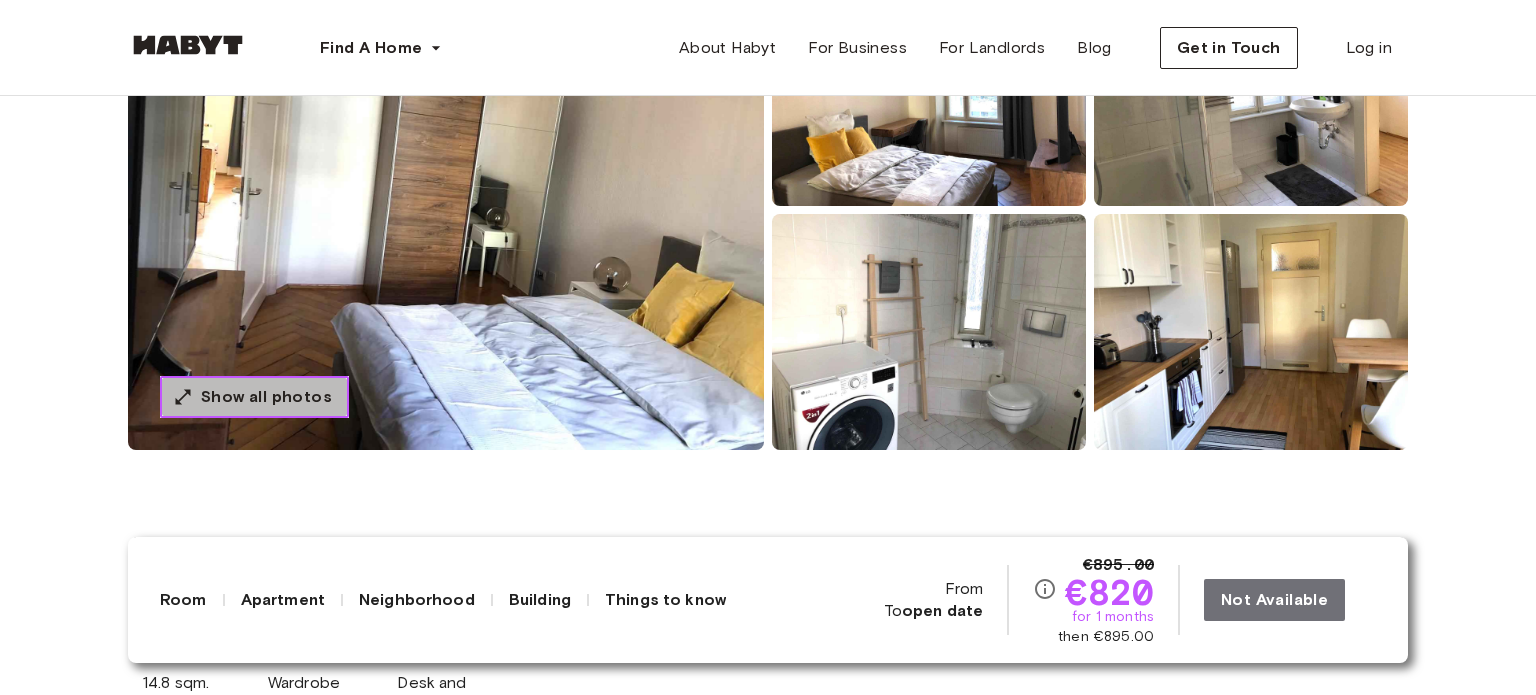 click on "Show all photos" at bounding box center [266, 397] 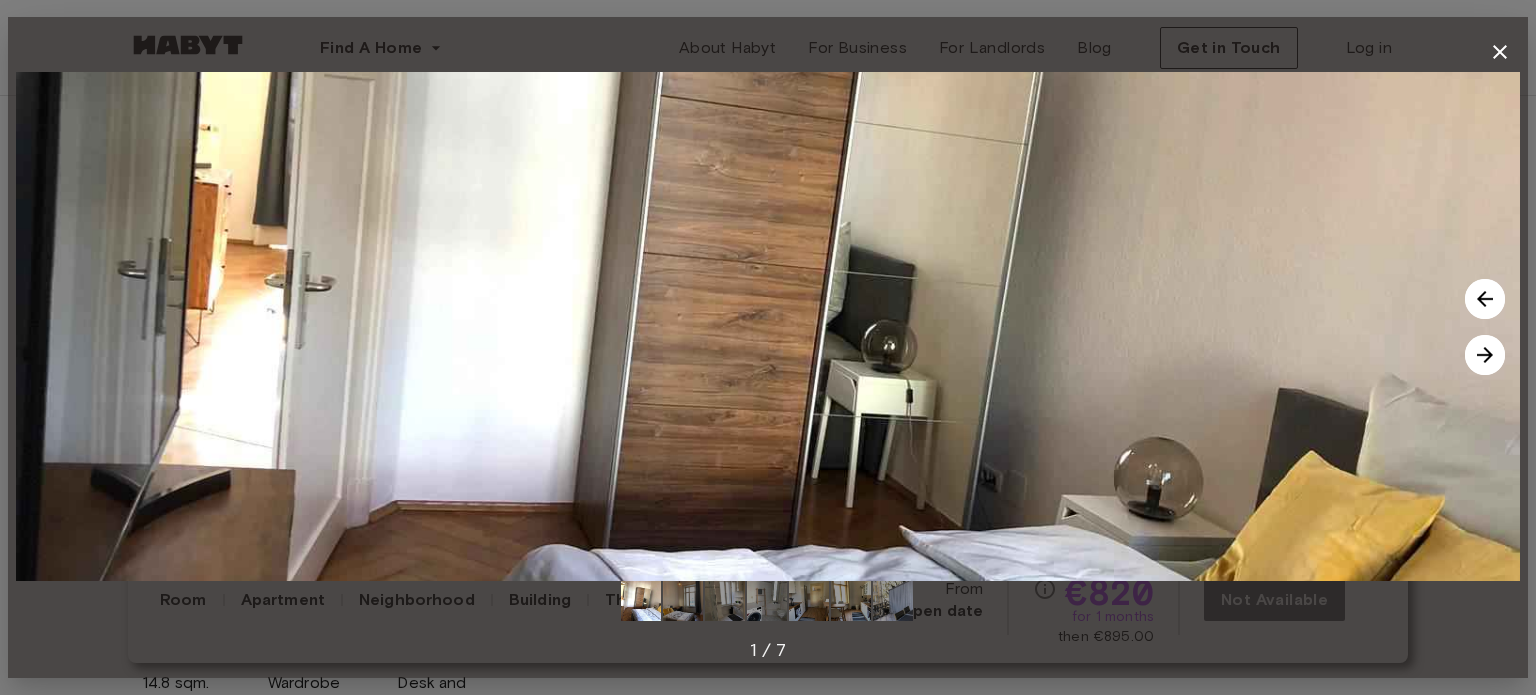 click at bounding box center (1485, 355) 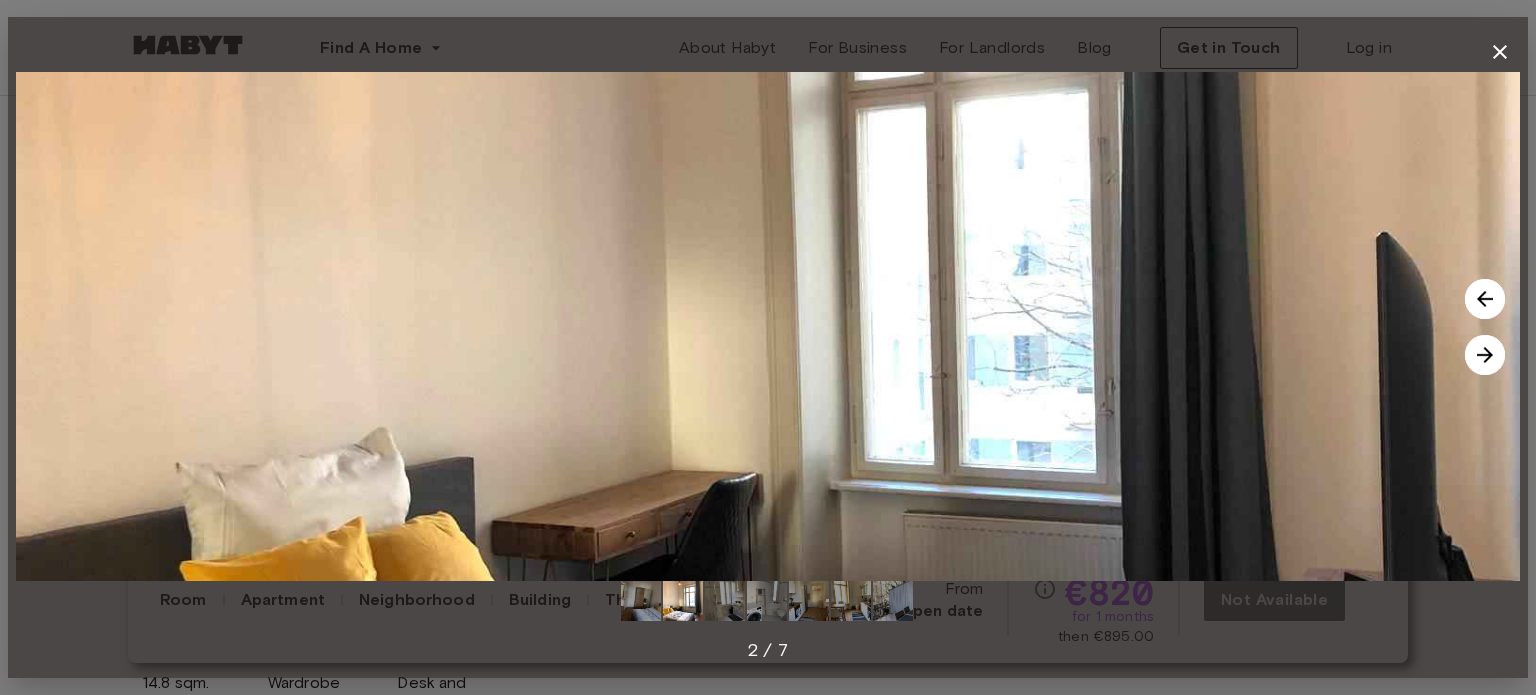 click at bounding box center (1485, 355) 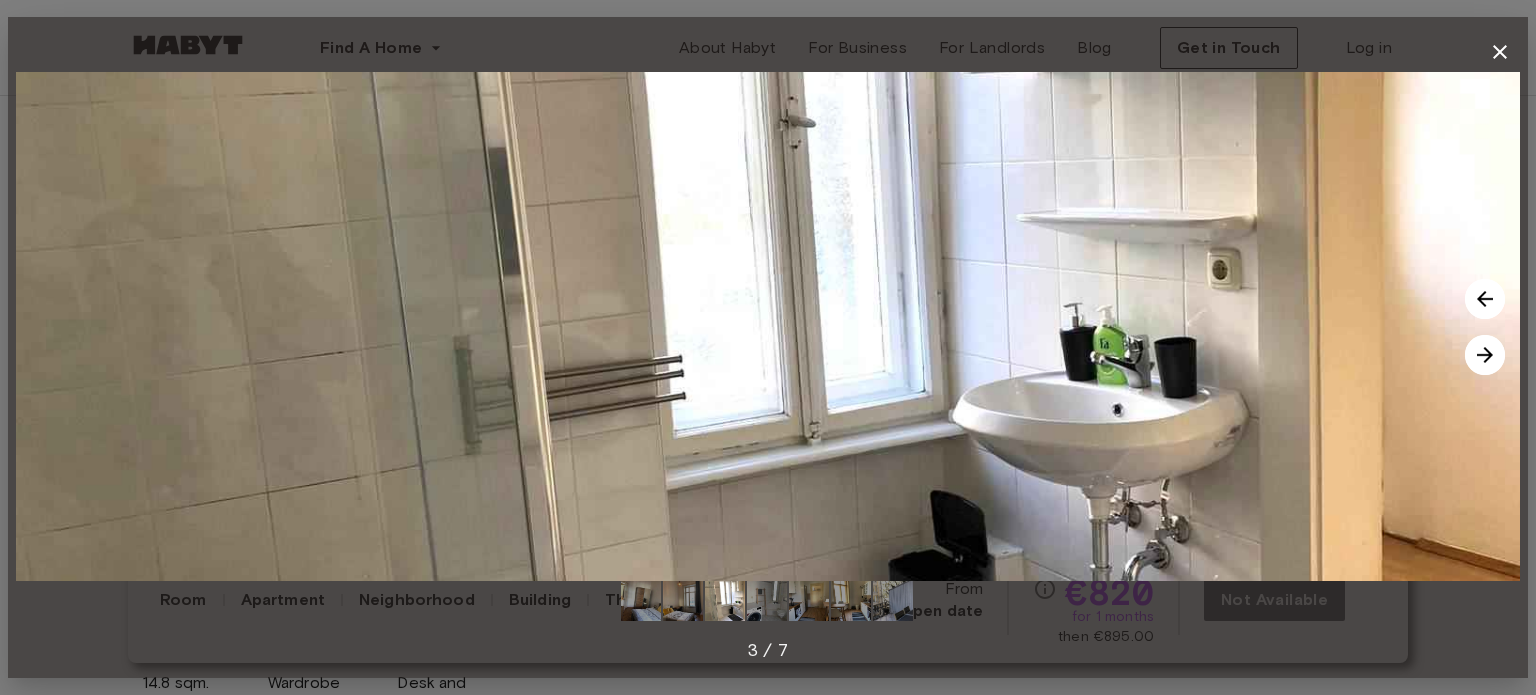 click at bounding box center [1485, 355] 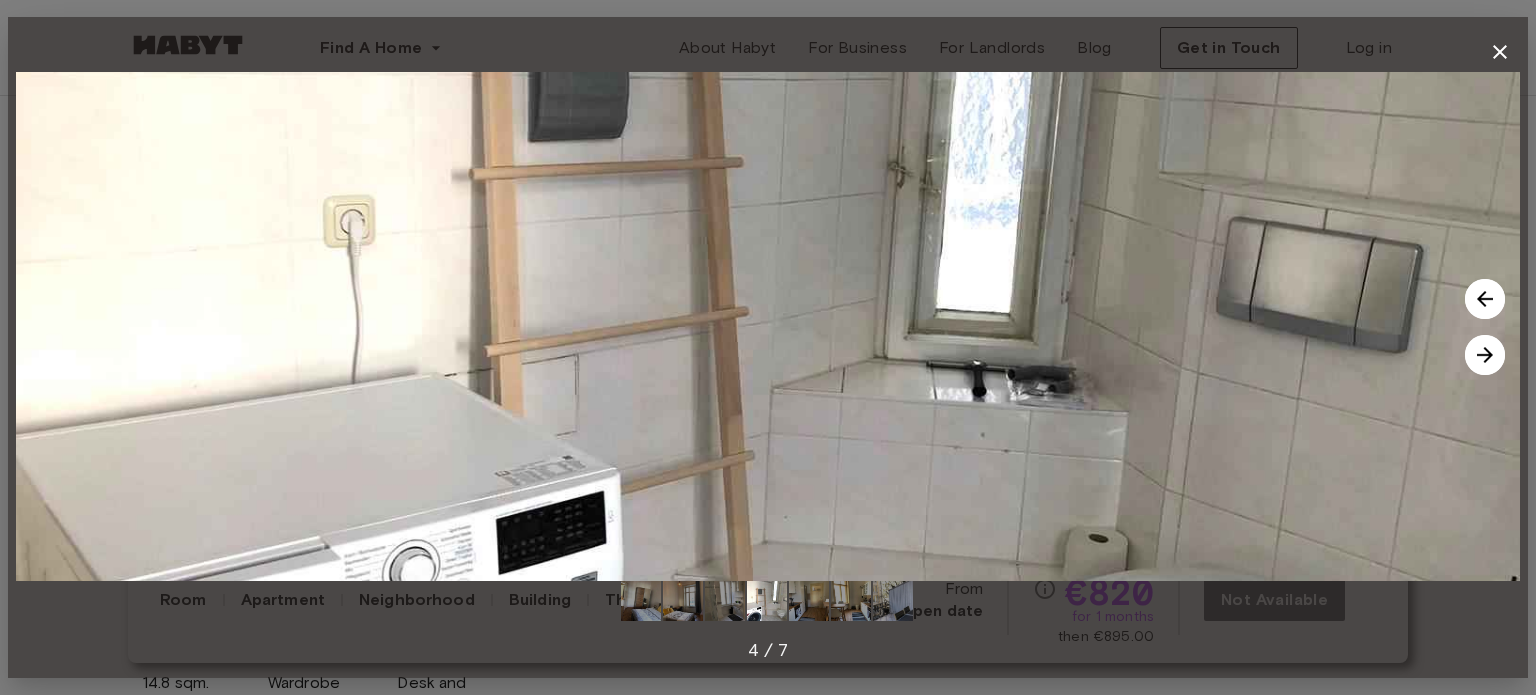 click 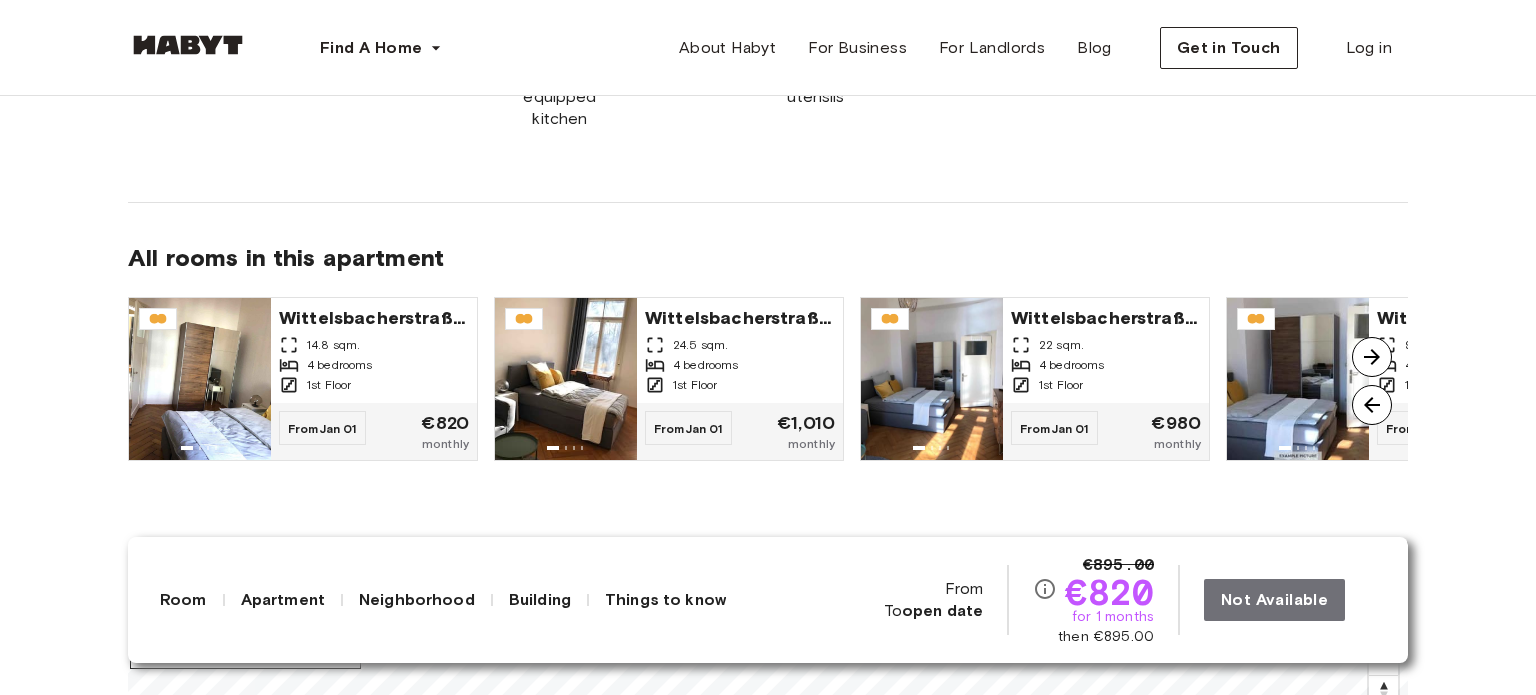 scroll, scrollTop: 1400, scrollLeft: 0, axis: vertical 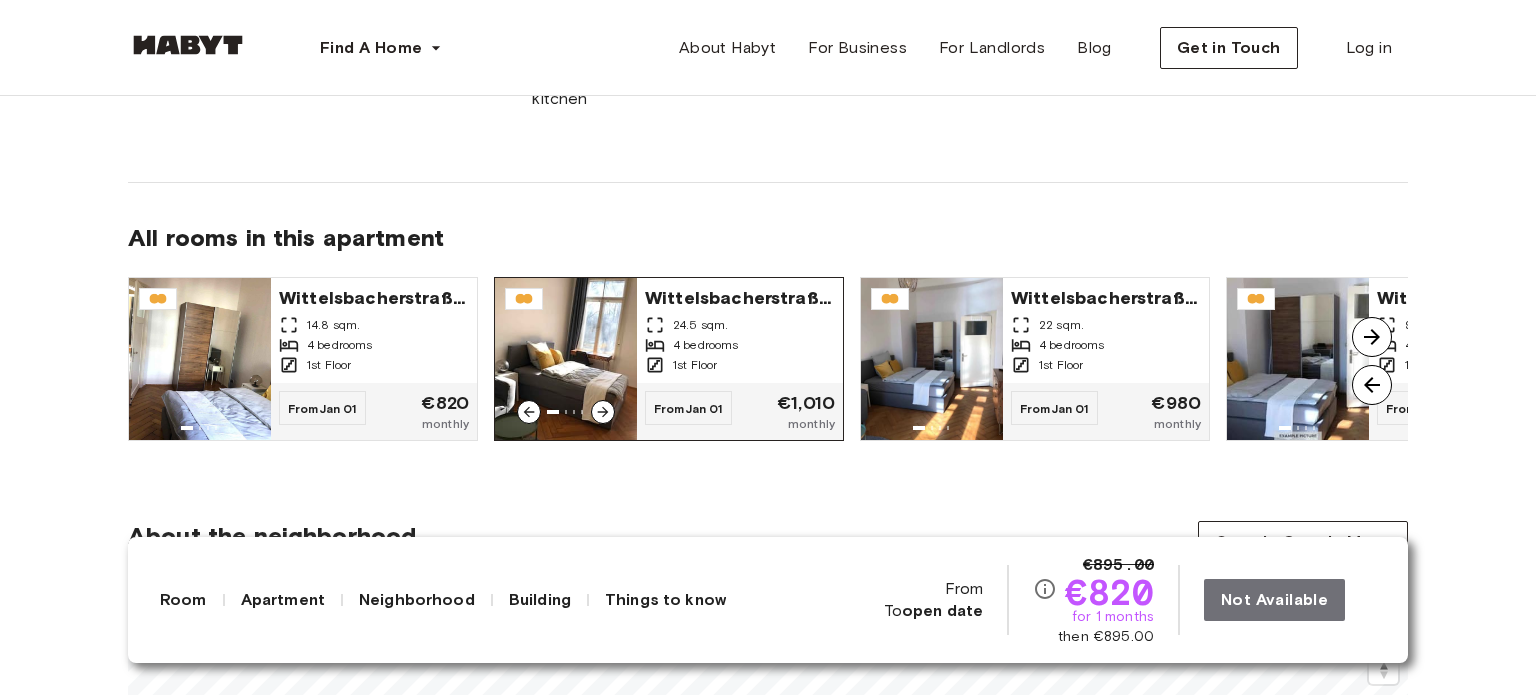 click on "Wittelsbacherstraße 5" at bounding box center (740, 296) 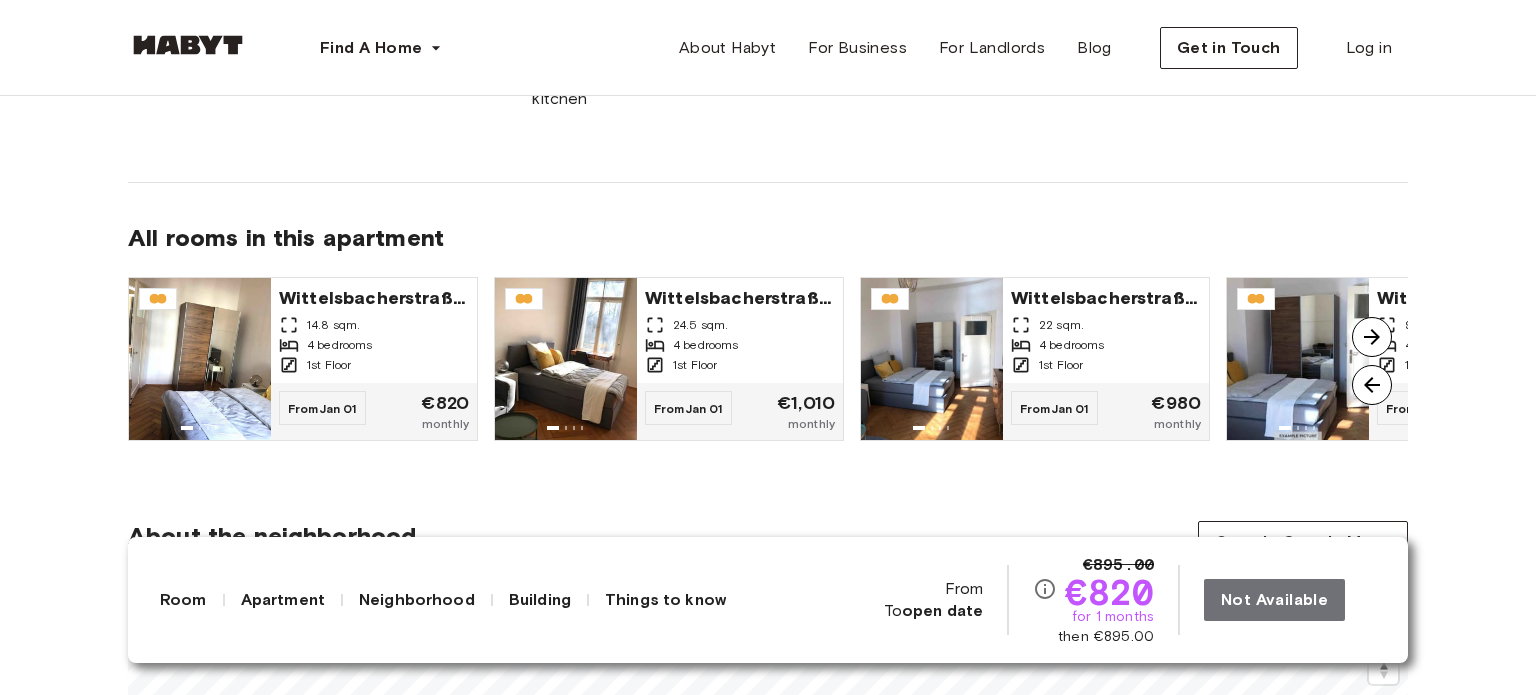 click at bounding box center [1372, 337] 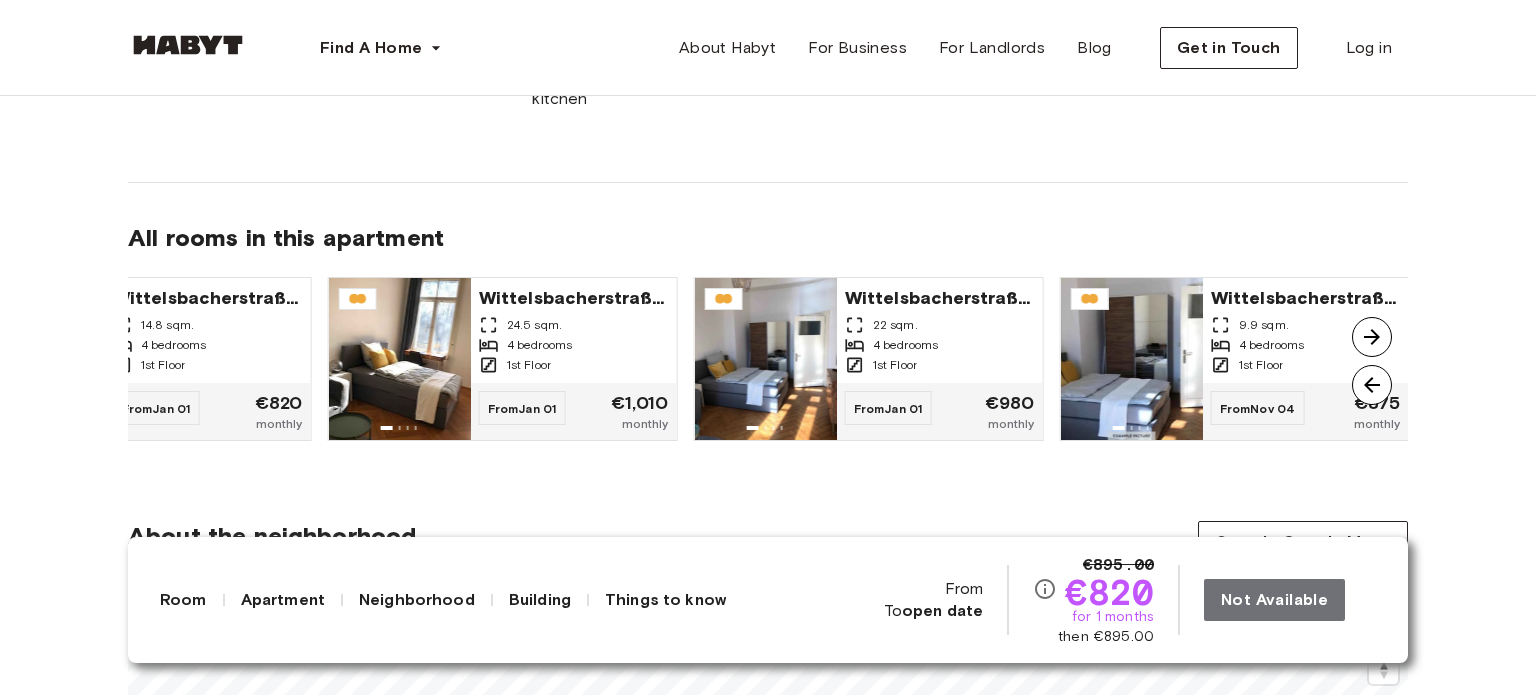 click at bounding box center [1372, 337] 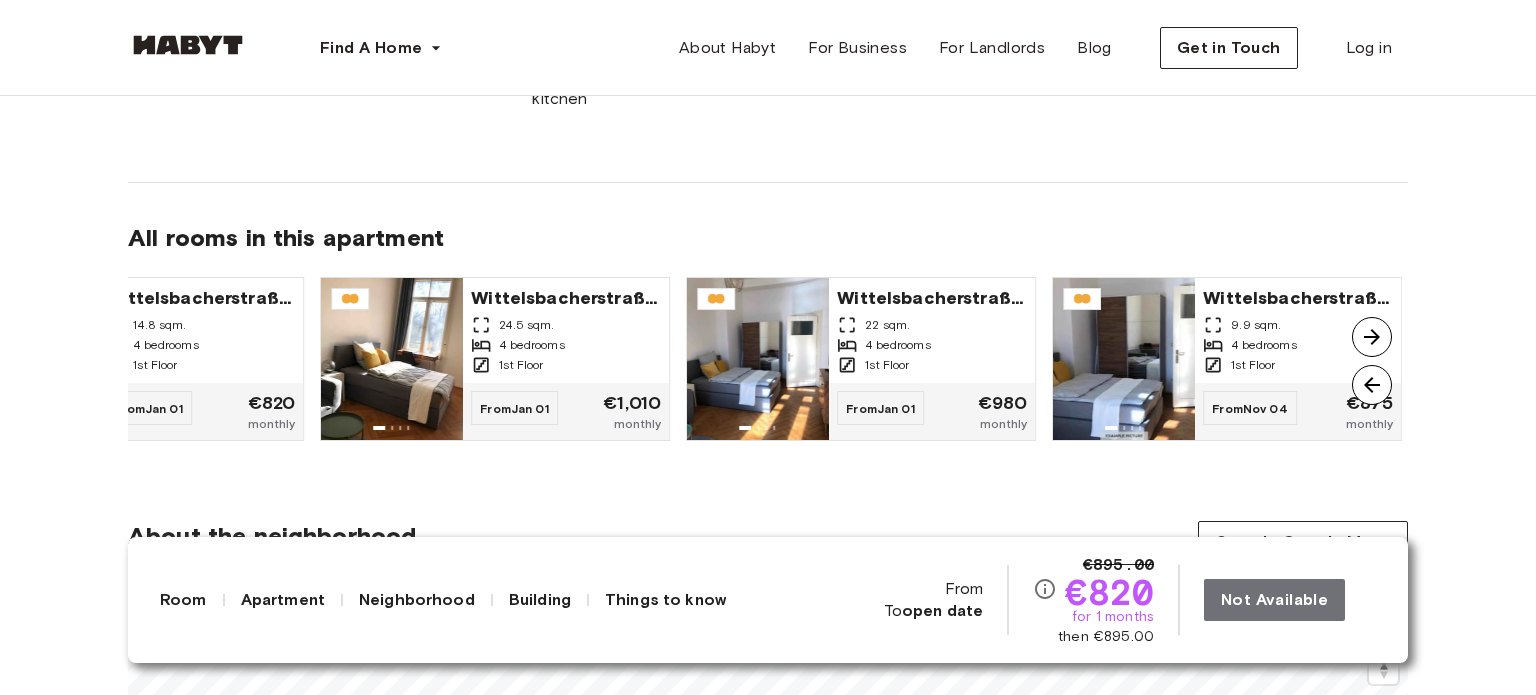 click at bounding box center (1372, 385) 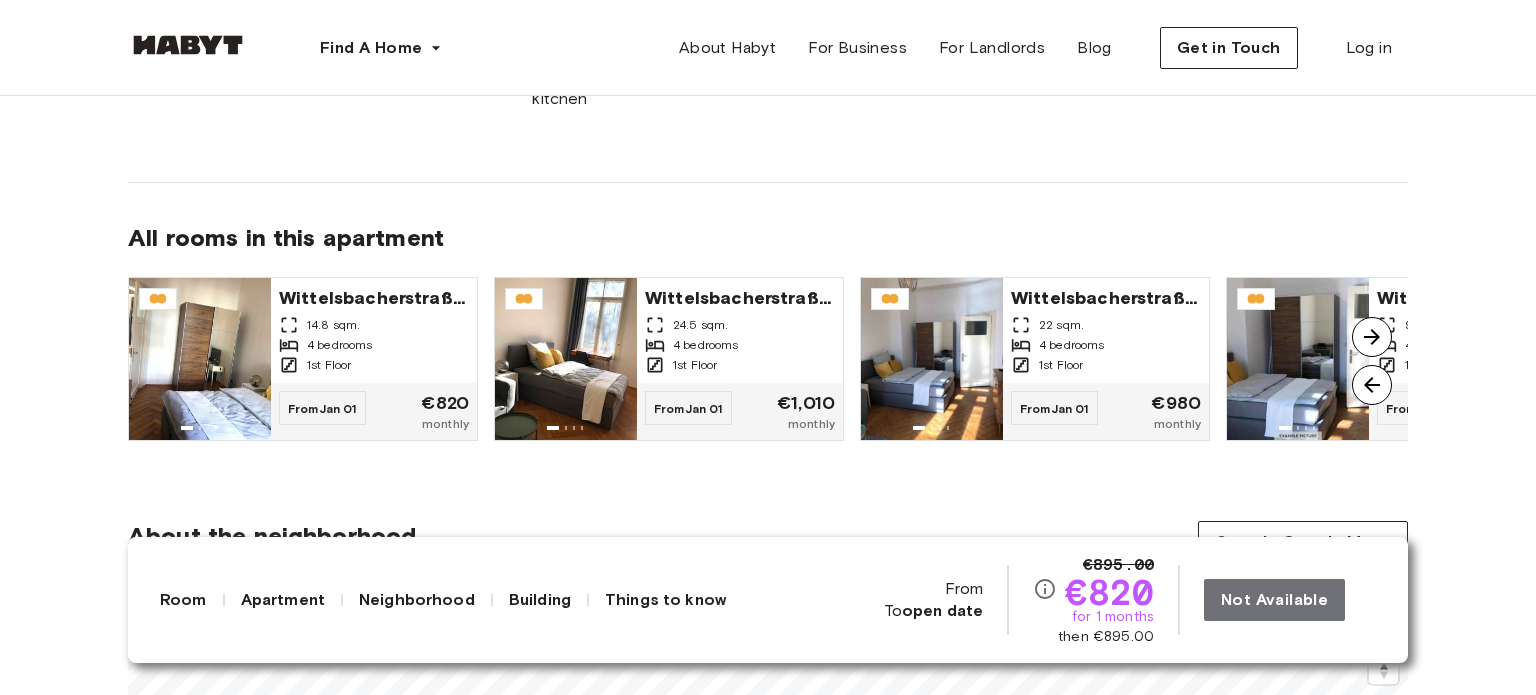 click at bounding box center [1372, 337] 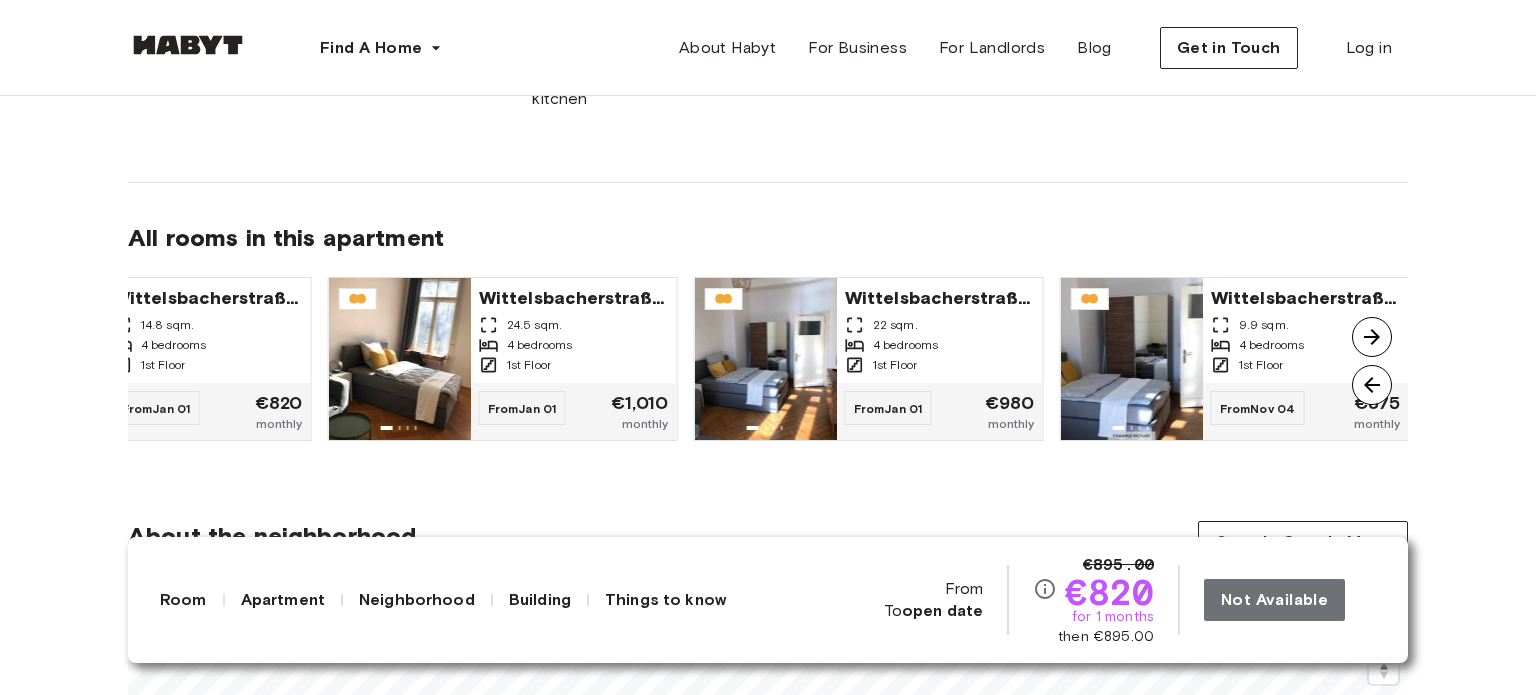 click at bounding box center (1372, 337) 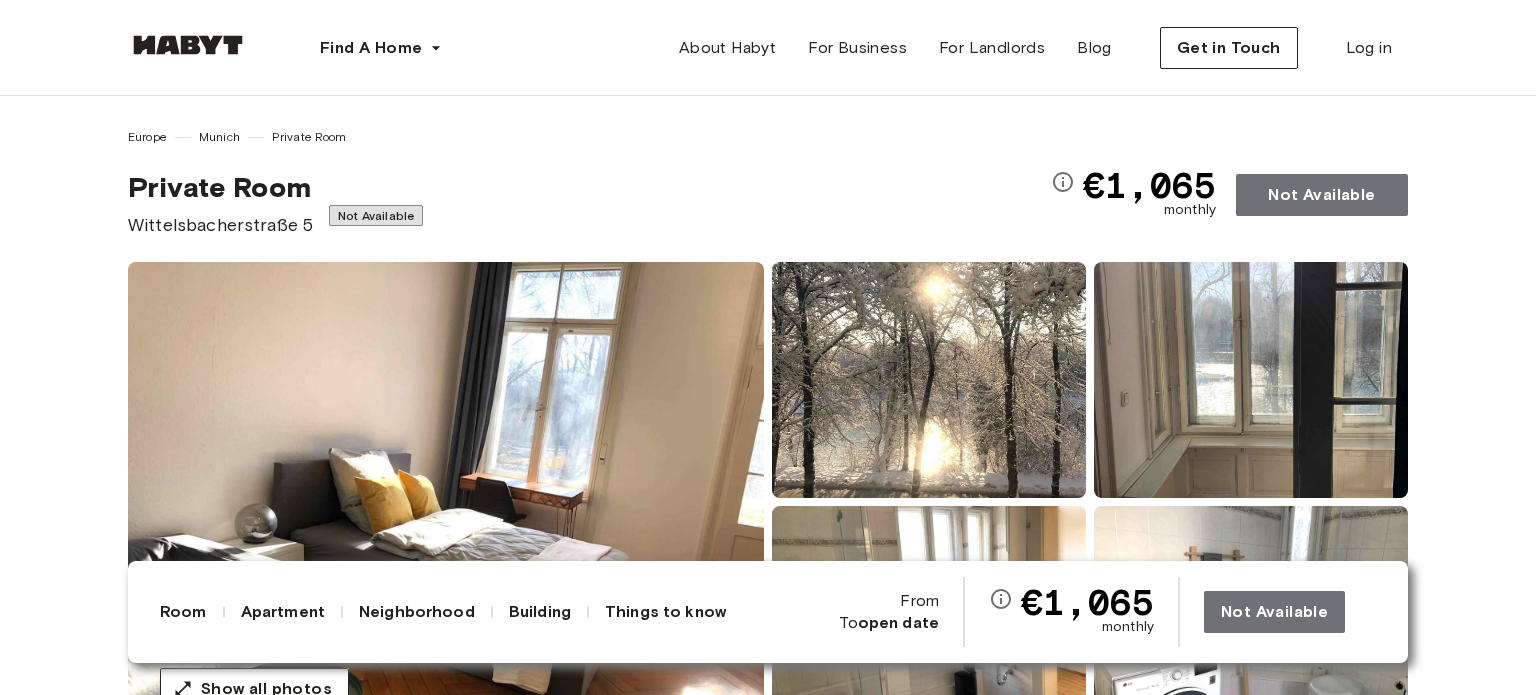 scroll, scrollTop: 0, scrollLeft: 0, axis: both 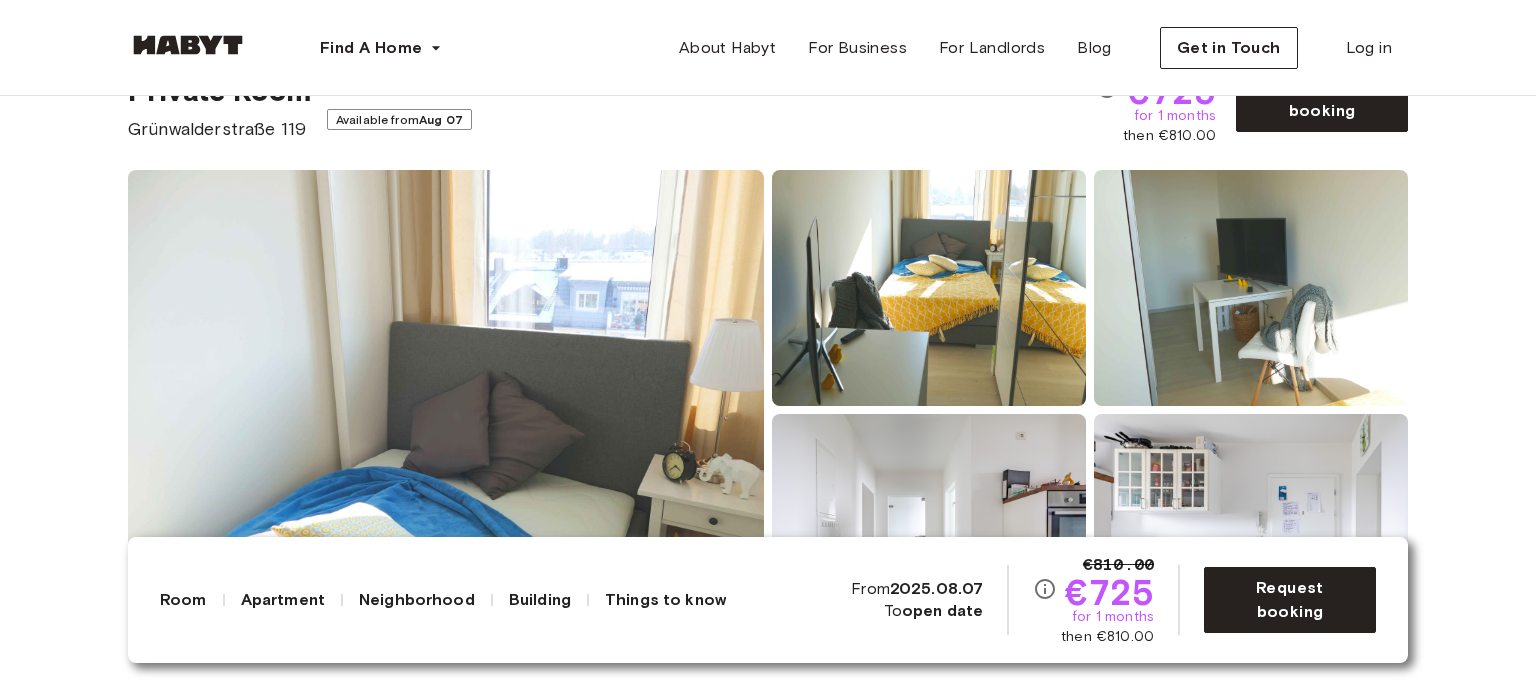 click at bounding box center [1251, 288] 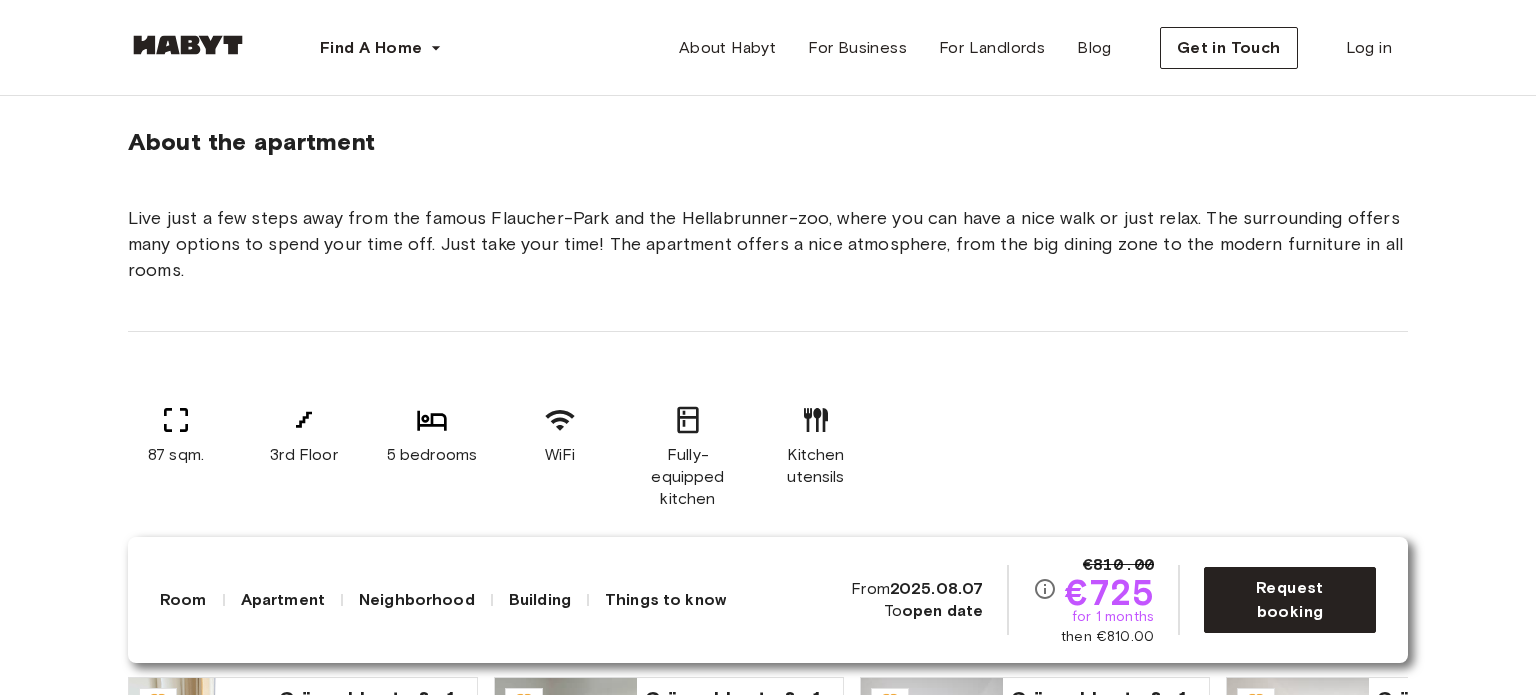 scroll, scrollTop: 1100, scrollLeft: 0, axis: vertical 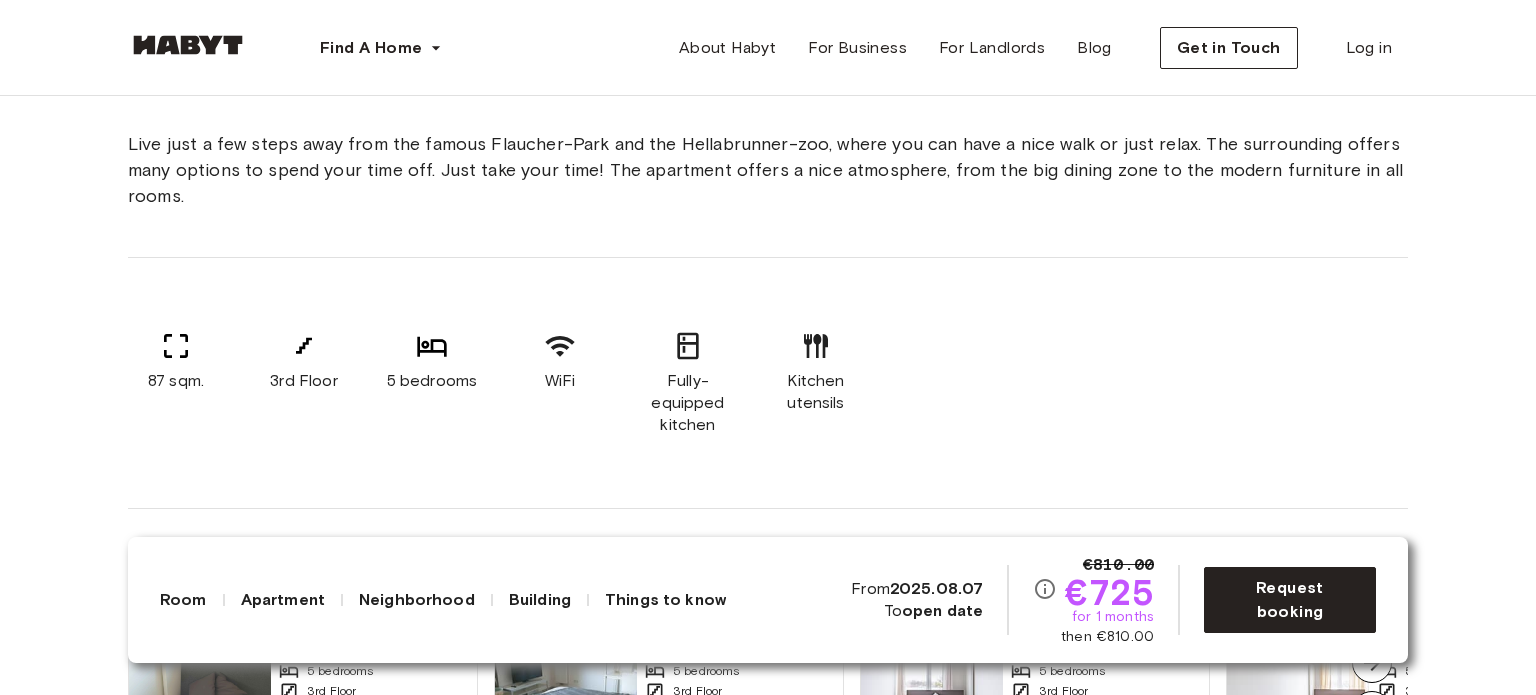 click on "5 bedrooms" at bounding box center (432, 381) 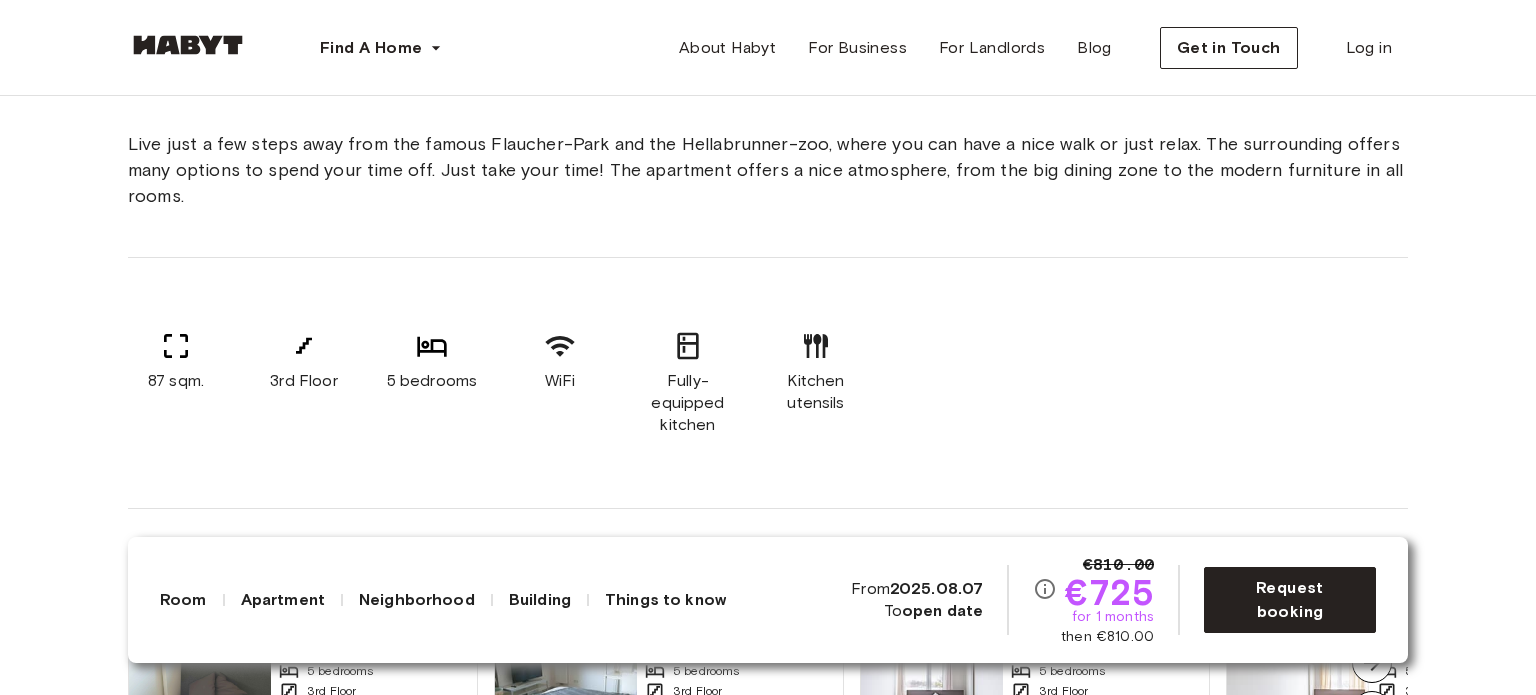 click at bounding box center (432, 346) 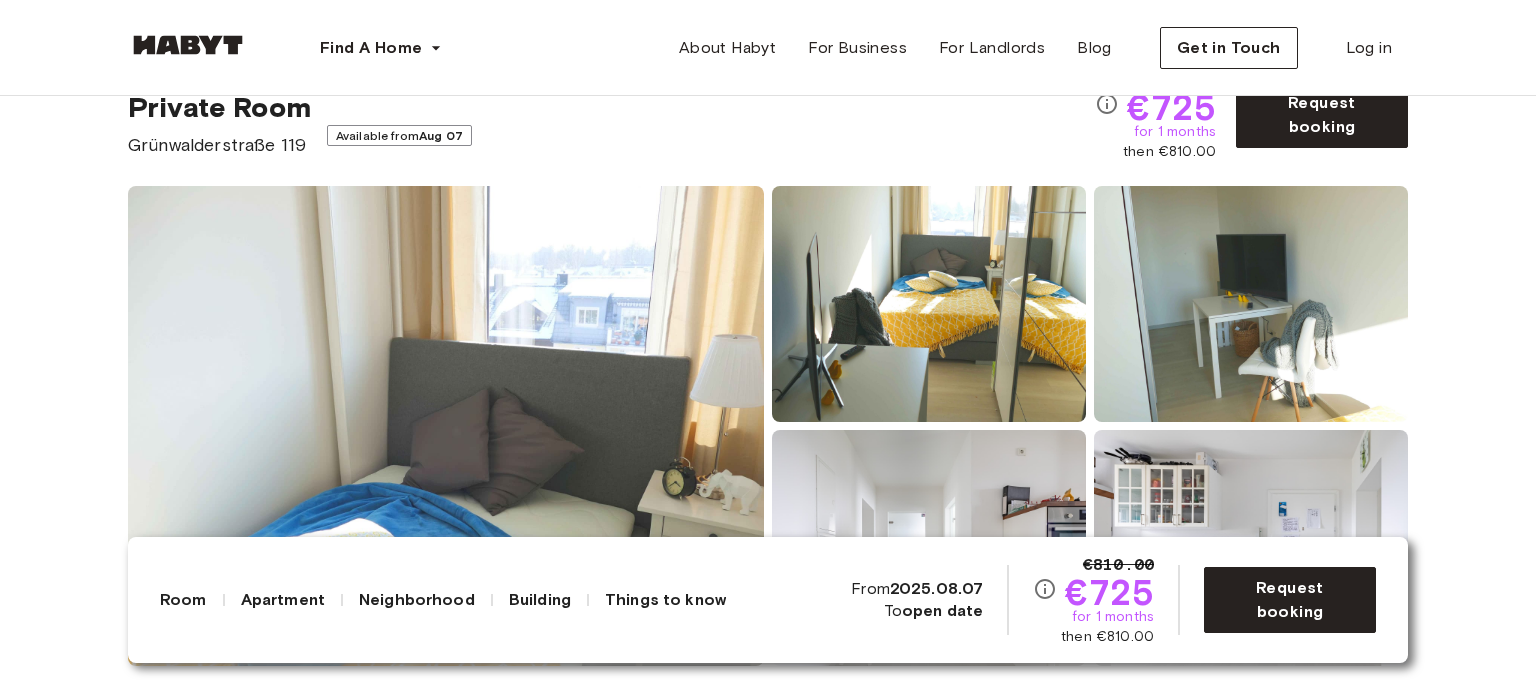scroll, scrollTop: 0, scrollLeft: 0, axis: both 